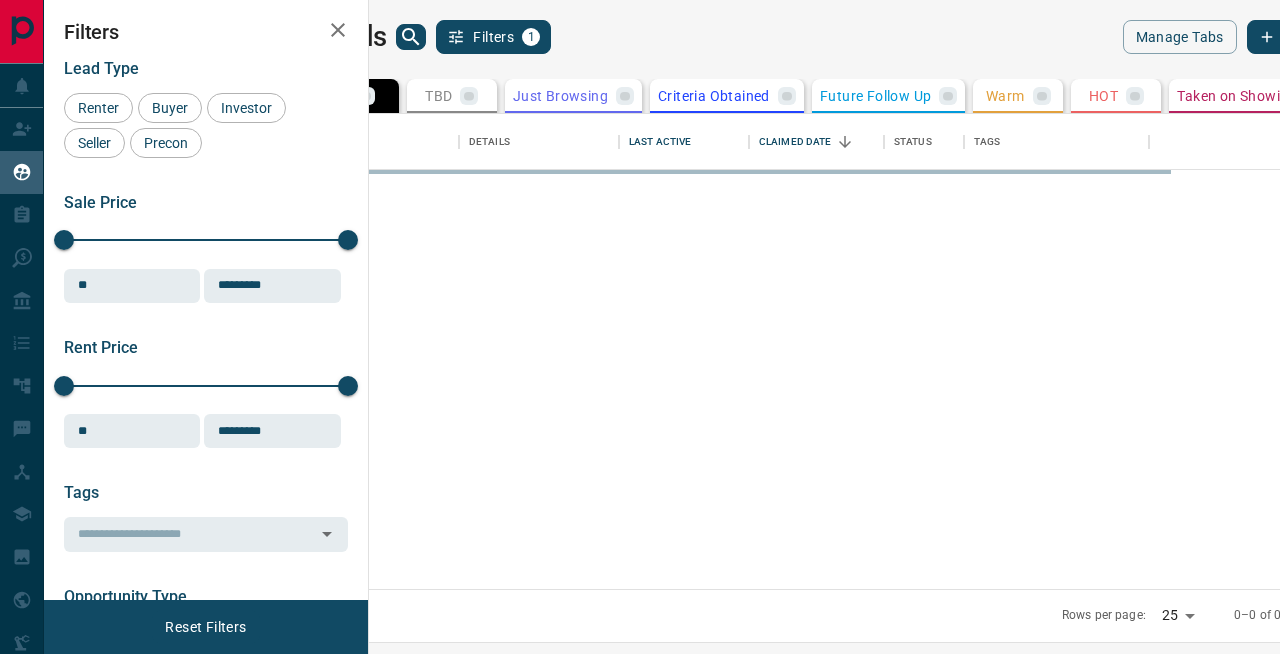 scroll, scrollTop: 0, scrollLeft: 0, axis: both 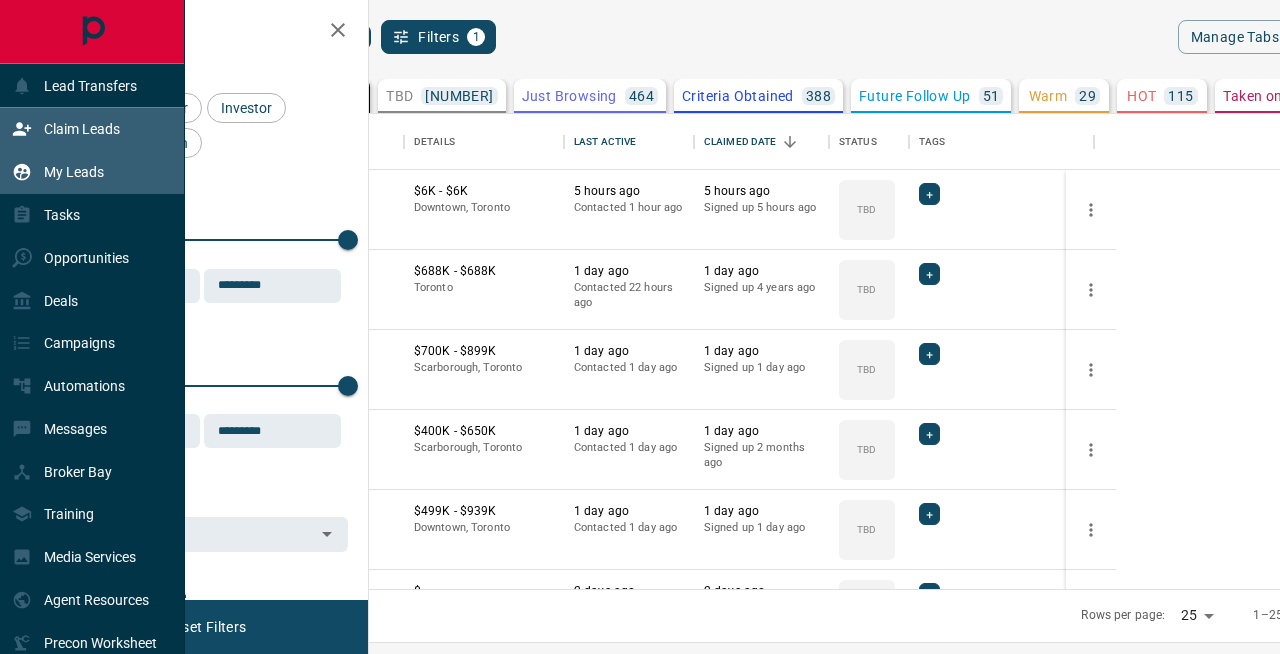 click on "Claim Leads" at bounding box center [82, 129] 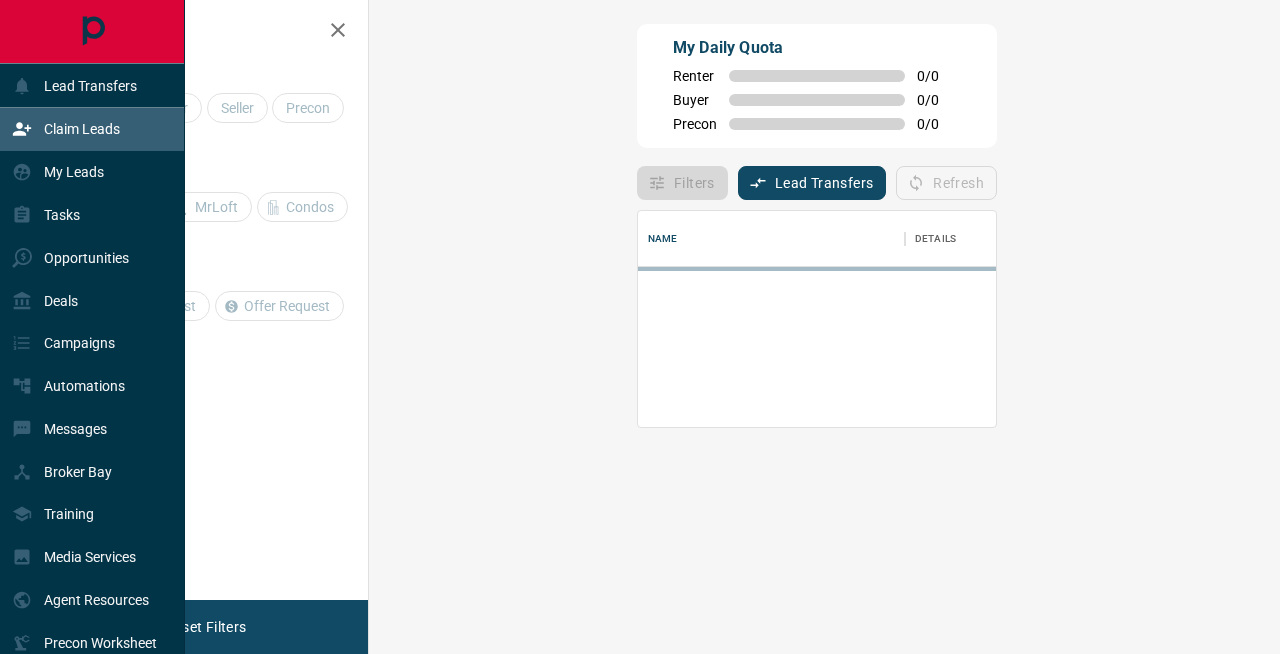 scroll, scrollTop: 0, scrollLeft: 0, axis: both 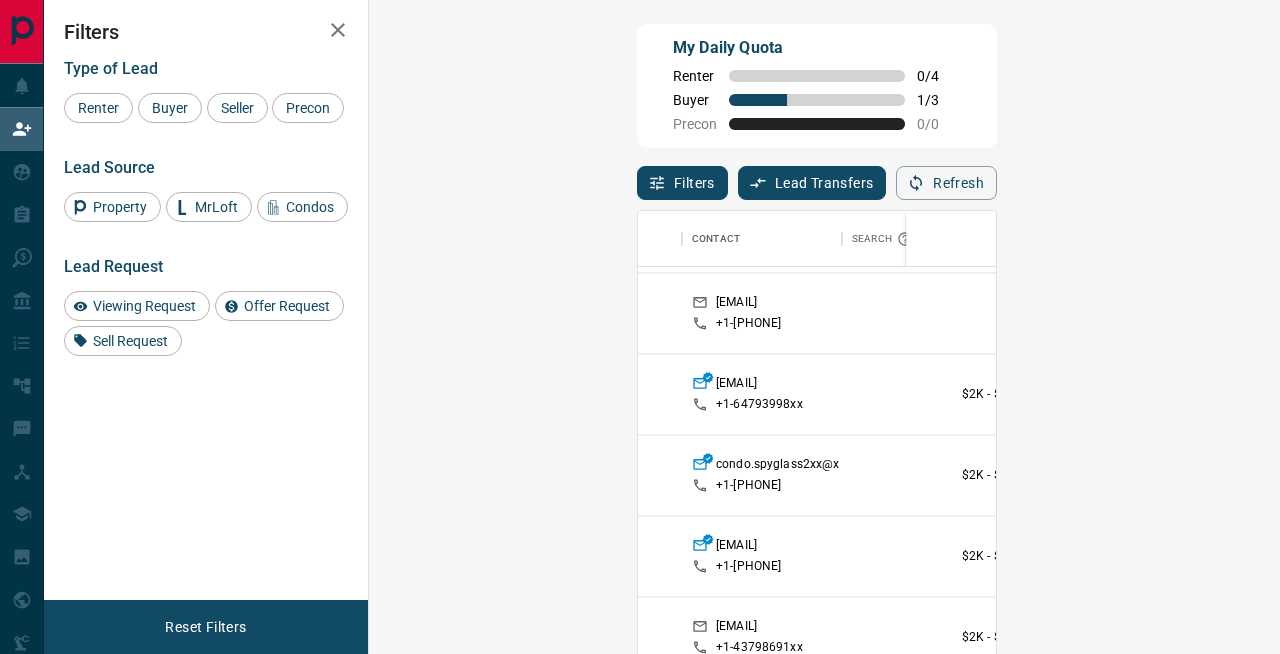 click on "Viewing Request   ( 2 )" at bounding box center (1329, 313) 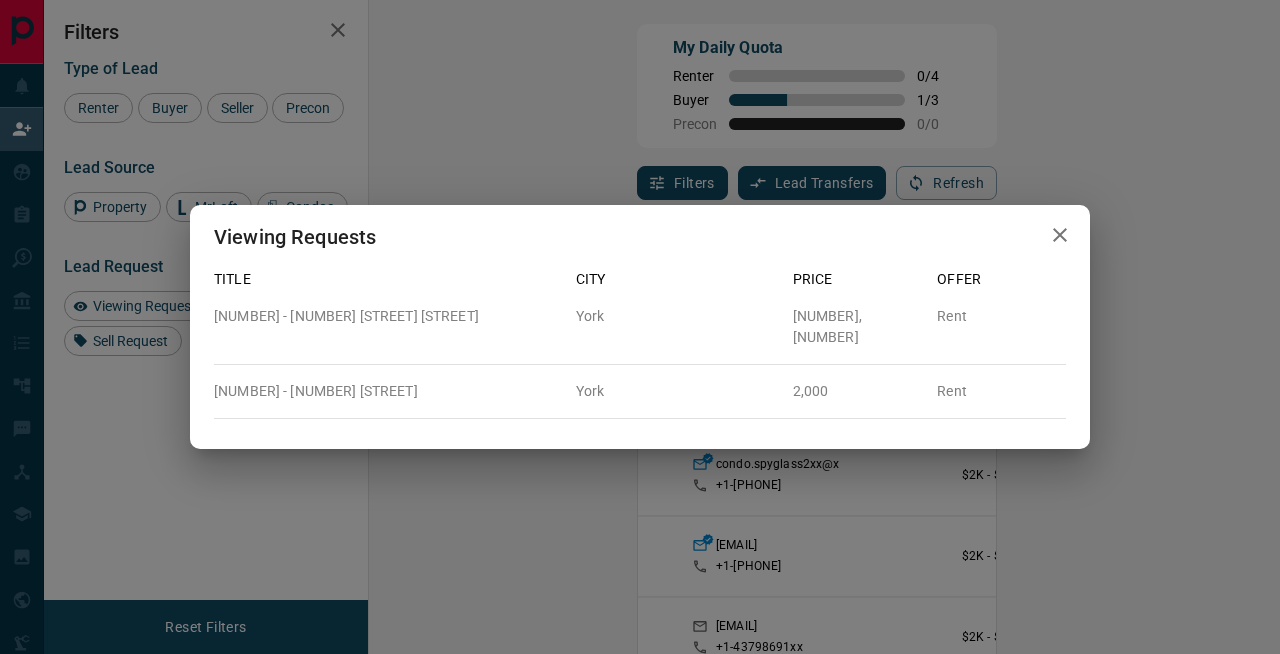 click 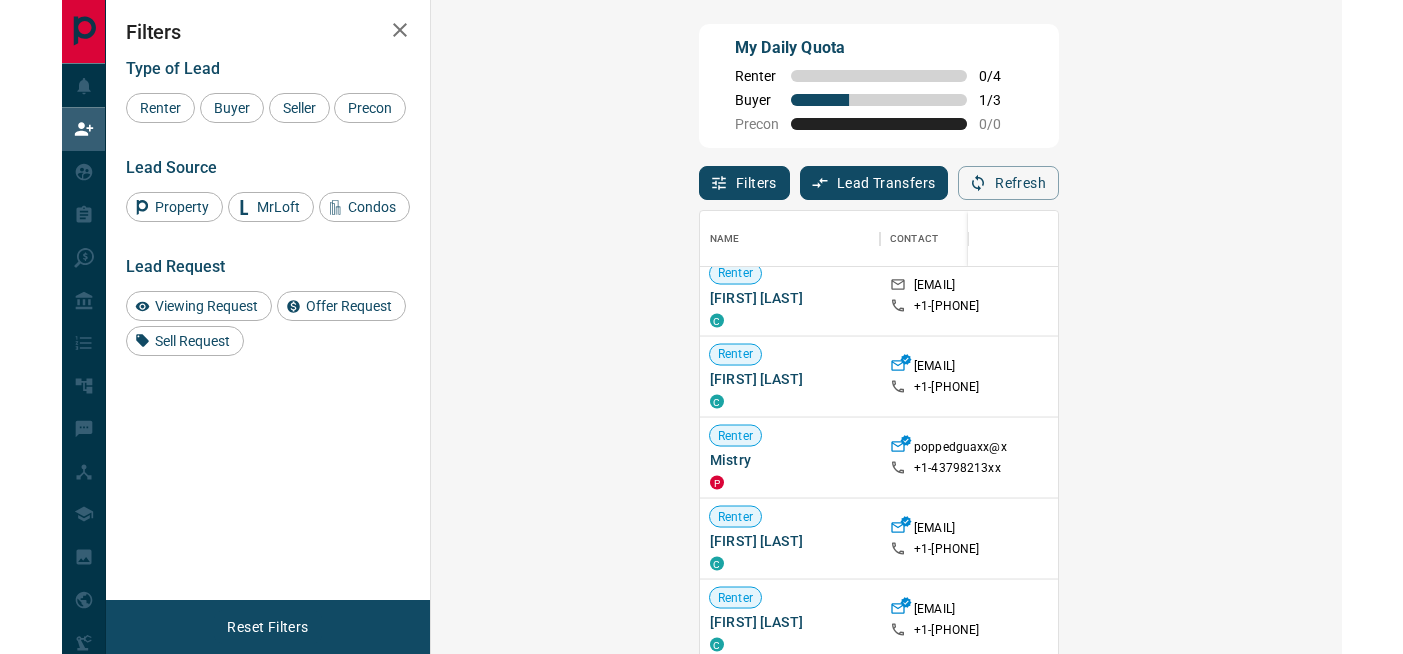 scroll, scrollTop: 3203, scrollLeft: 0, axis: vertical 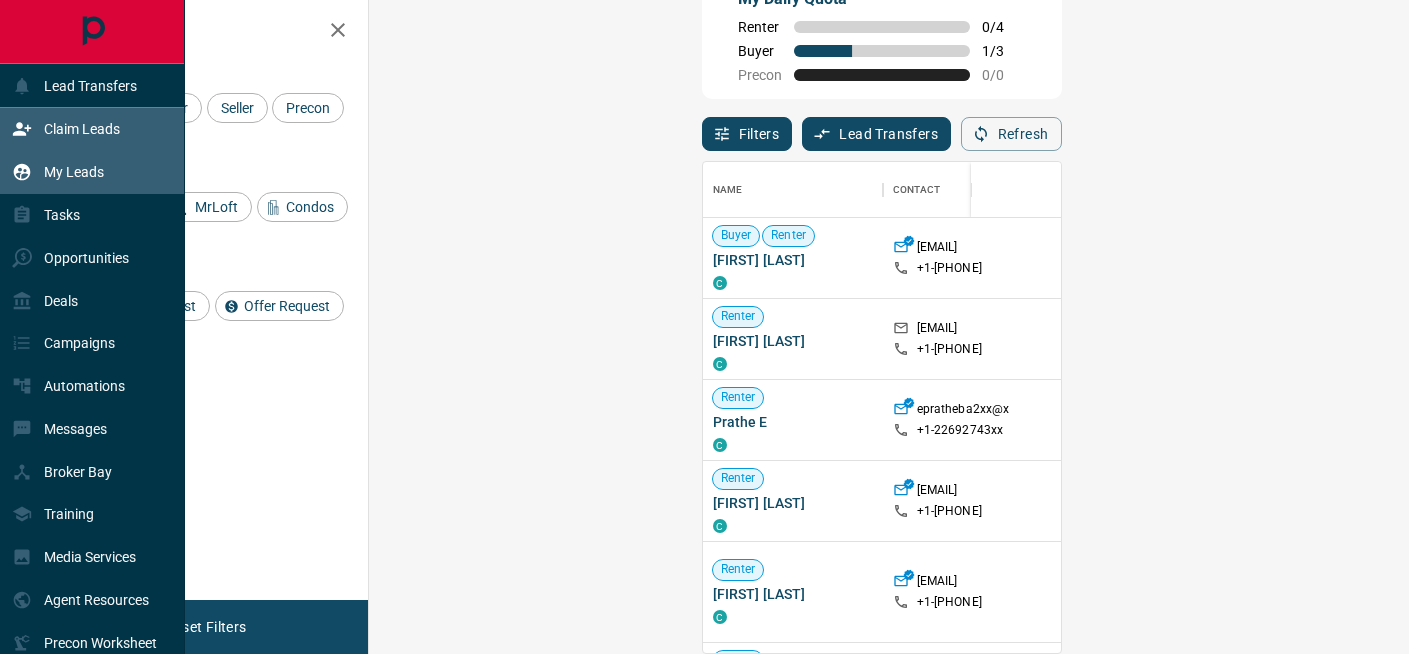 click on "My Leads" at bounding box center [74, 172] 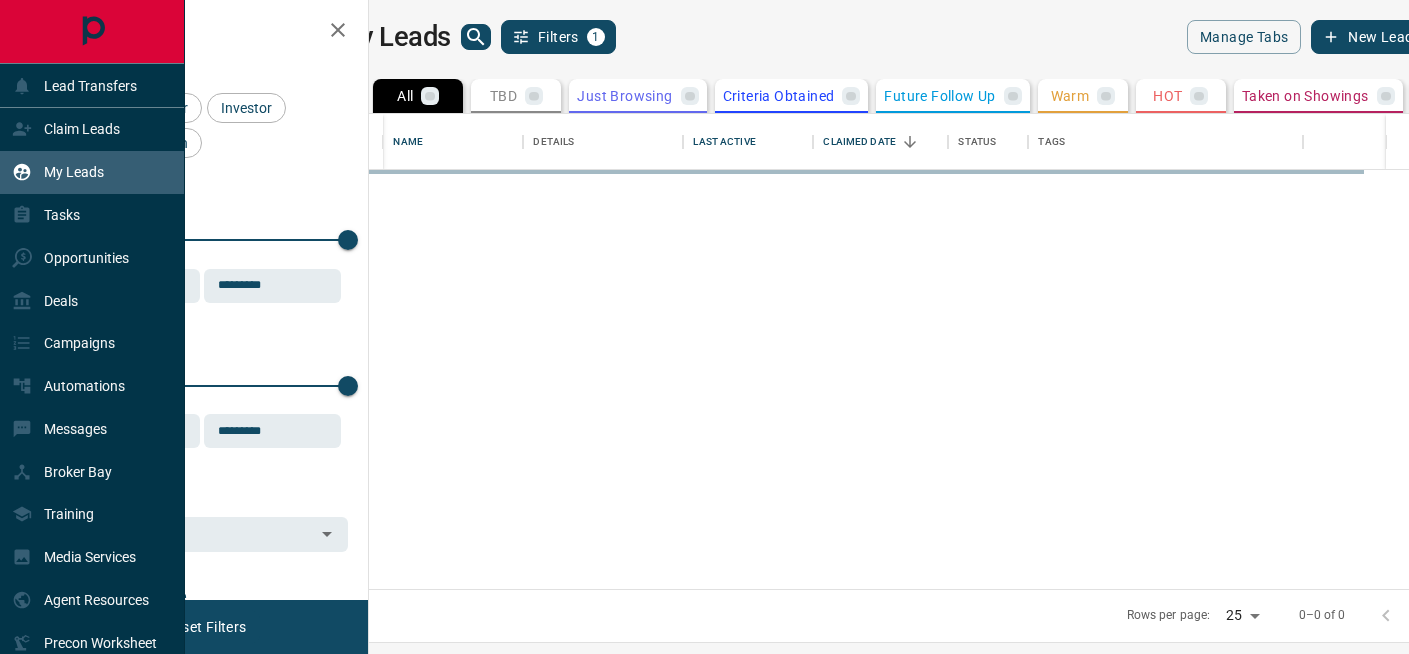scroll, scrollTop: 0, scrollLeft: 0, axis: both 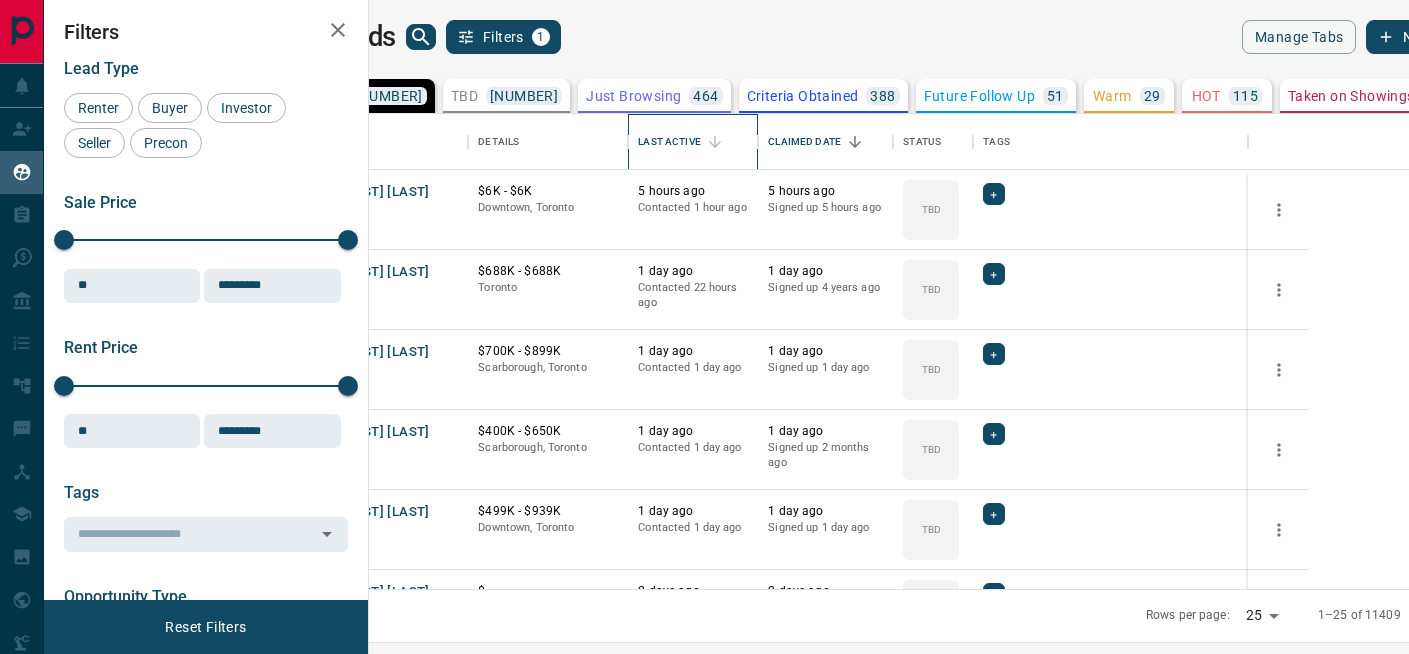 click on "Last Active" at bounding box center (669, 142) 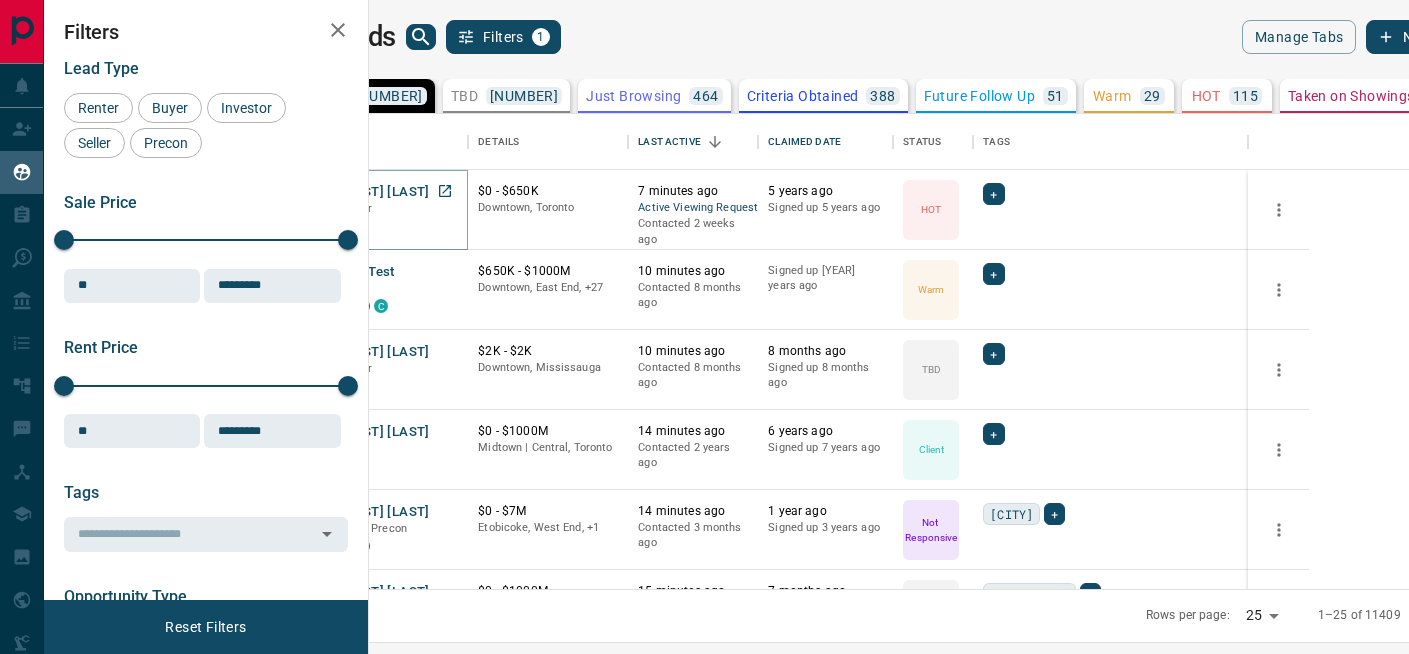 click on "[FIRST] [LAST]" at bounding box center [383, 192] 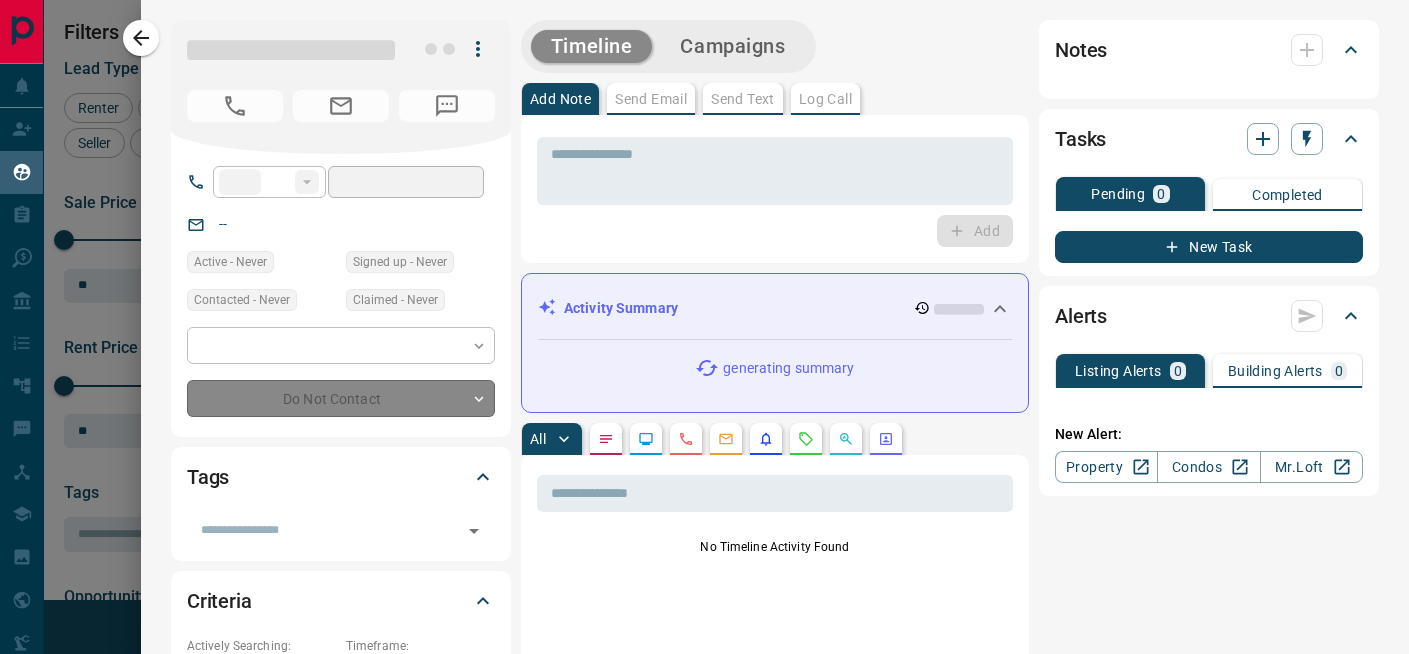type on "**" 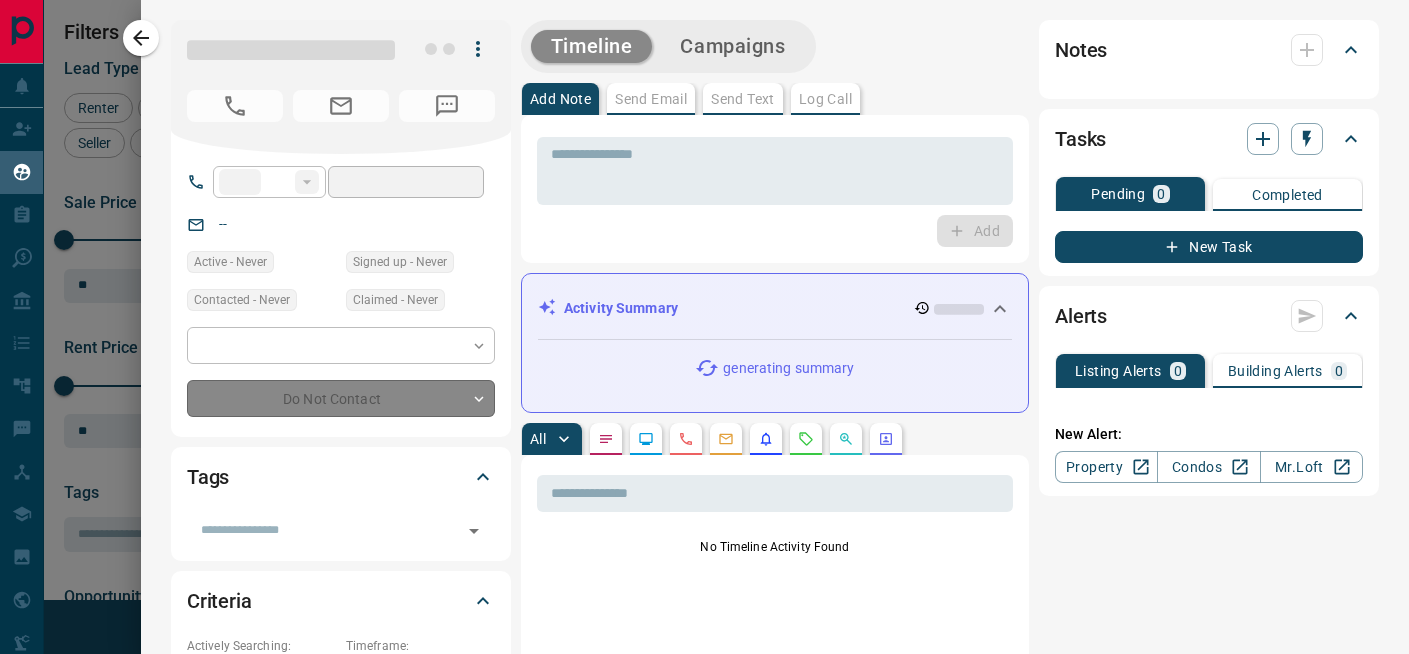 type on "**********" 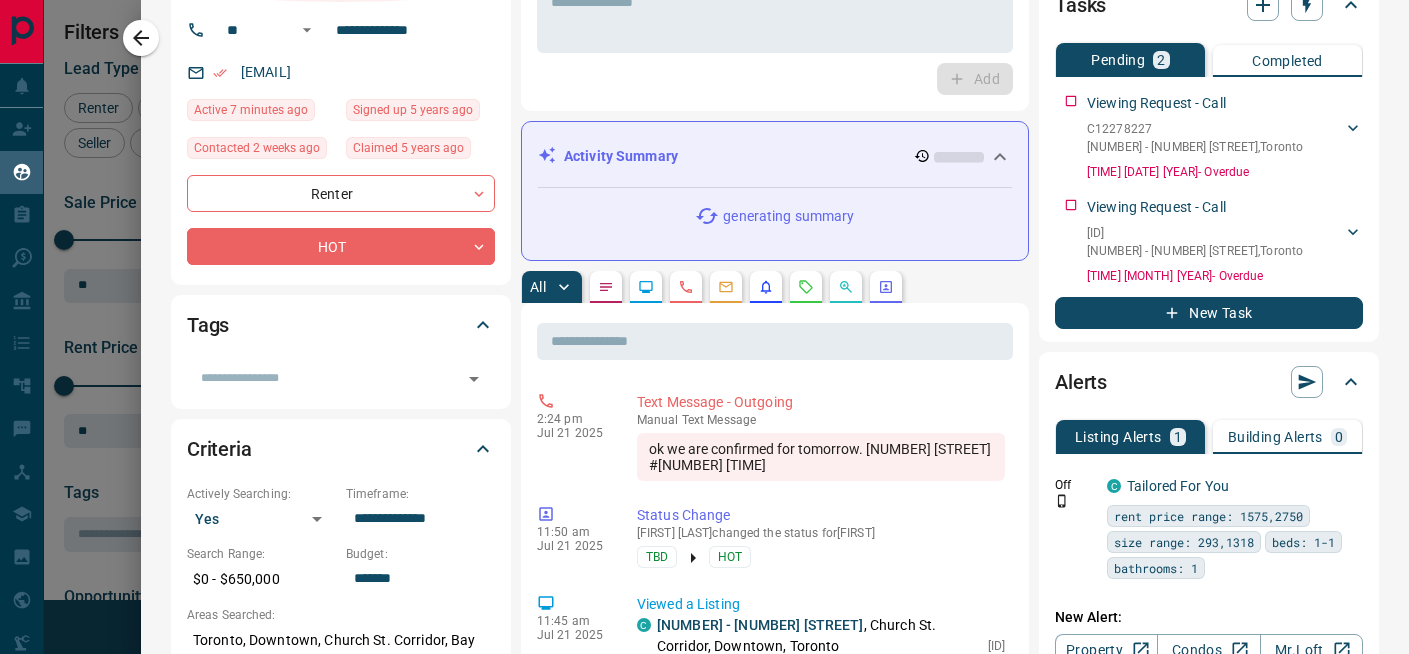scroll, scrollTop: 197, scrollLeft: 0, axis: vertical 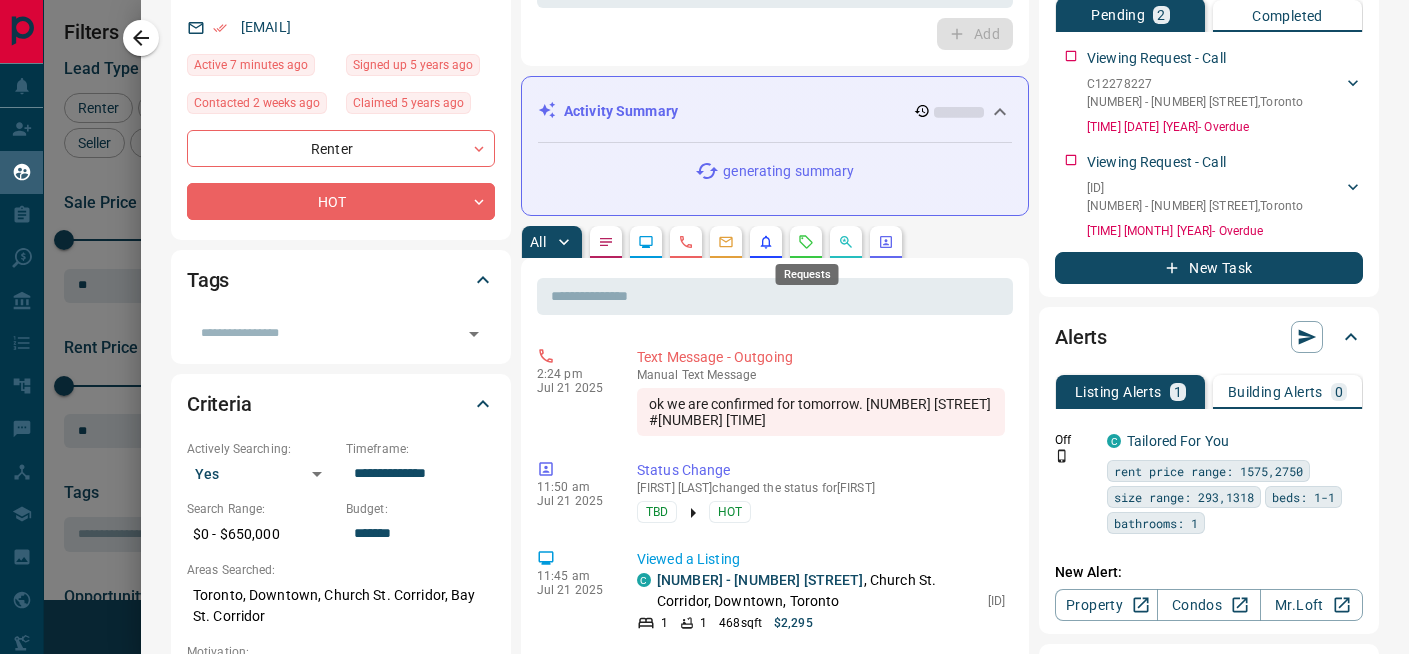 click 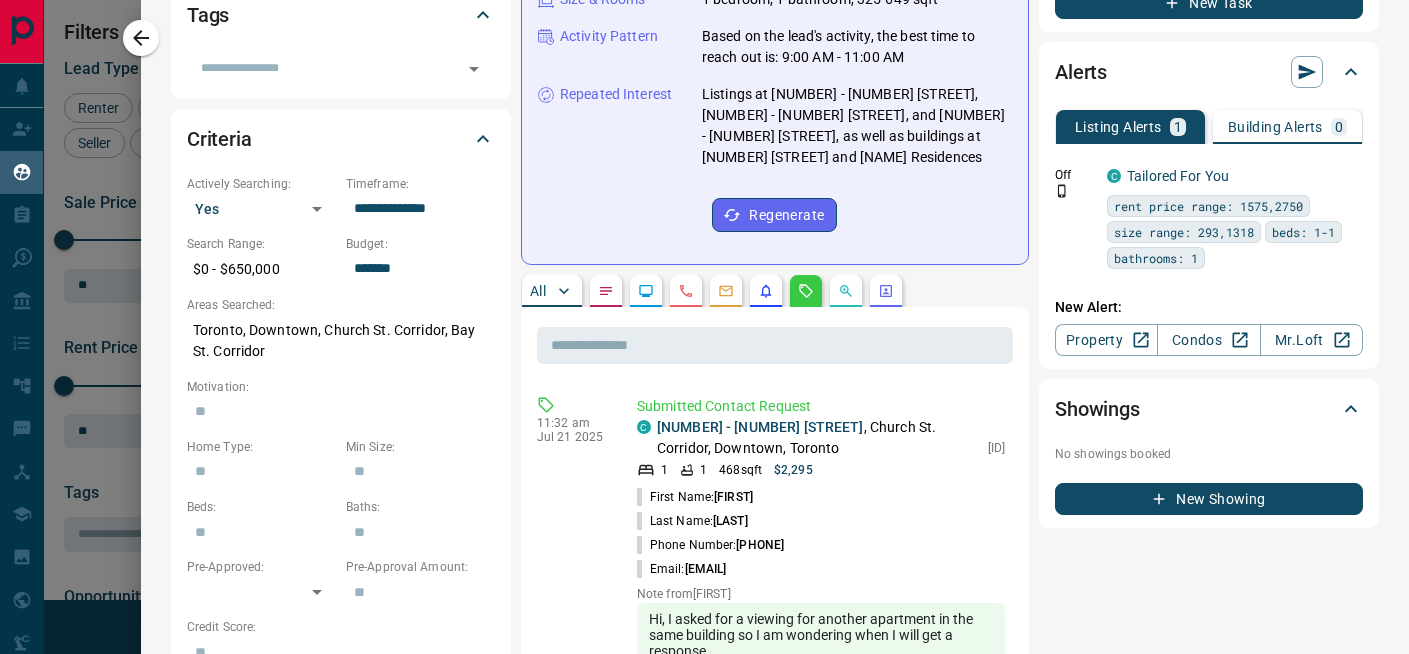 scroll, scrollTop: 0, scrollLeft: 0, axis: both 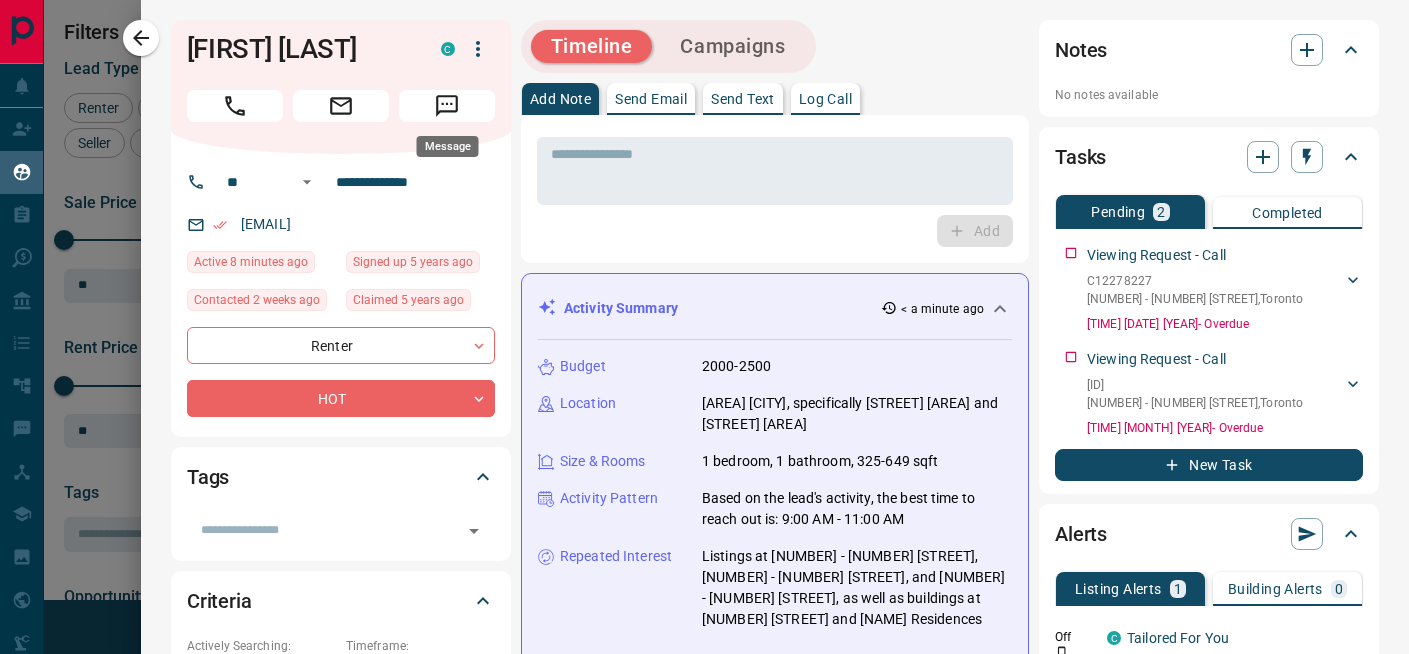 click 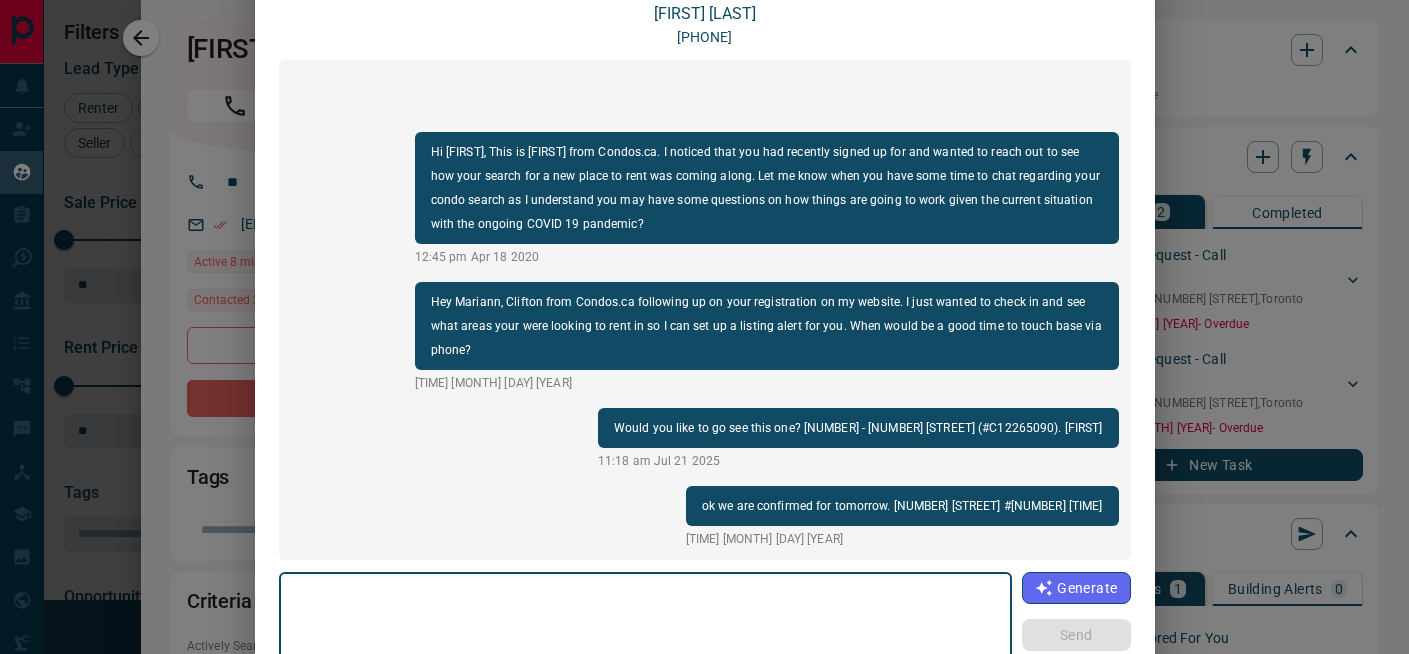 scroll, scrollTop: 0, scrollLeft: 0, axis: both 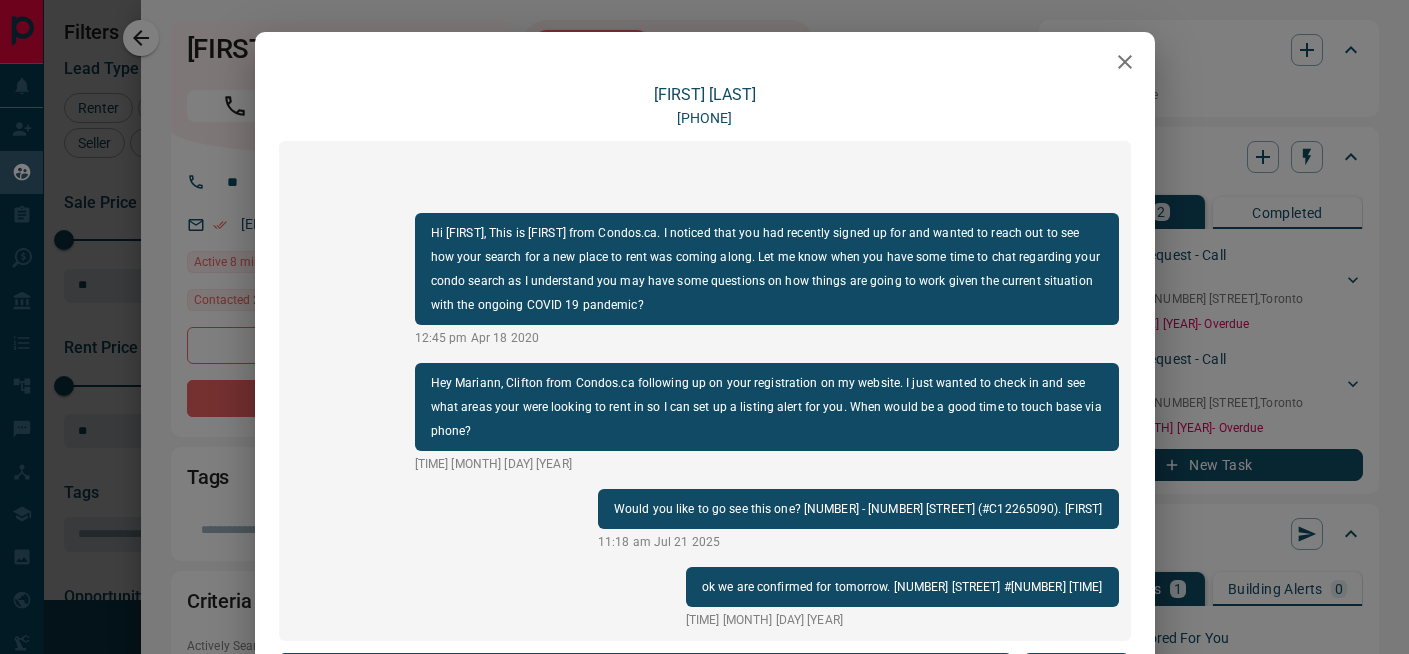 click 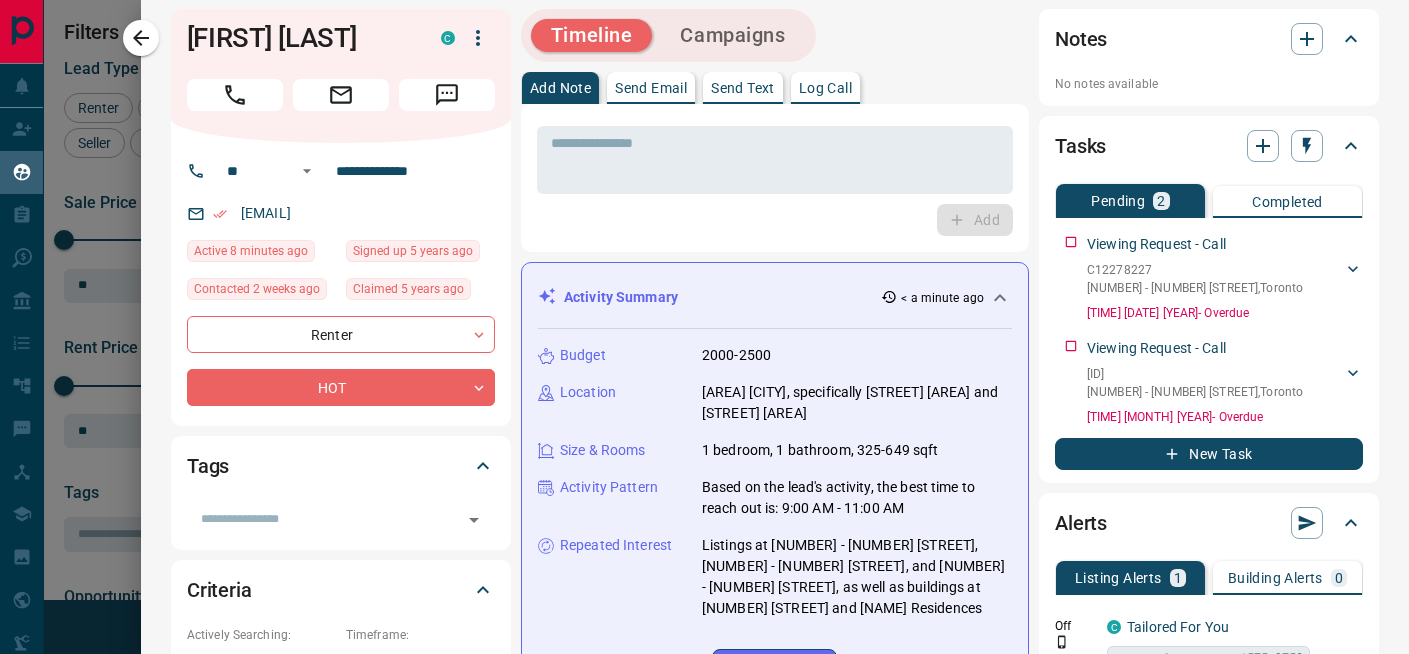 scroll, scrollTop: 0, scrollLeft: 0, axis: both 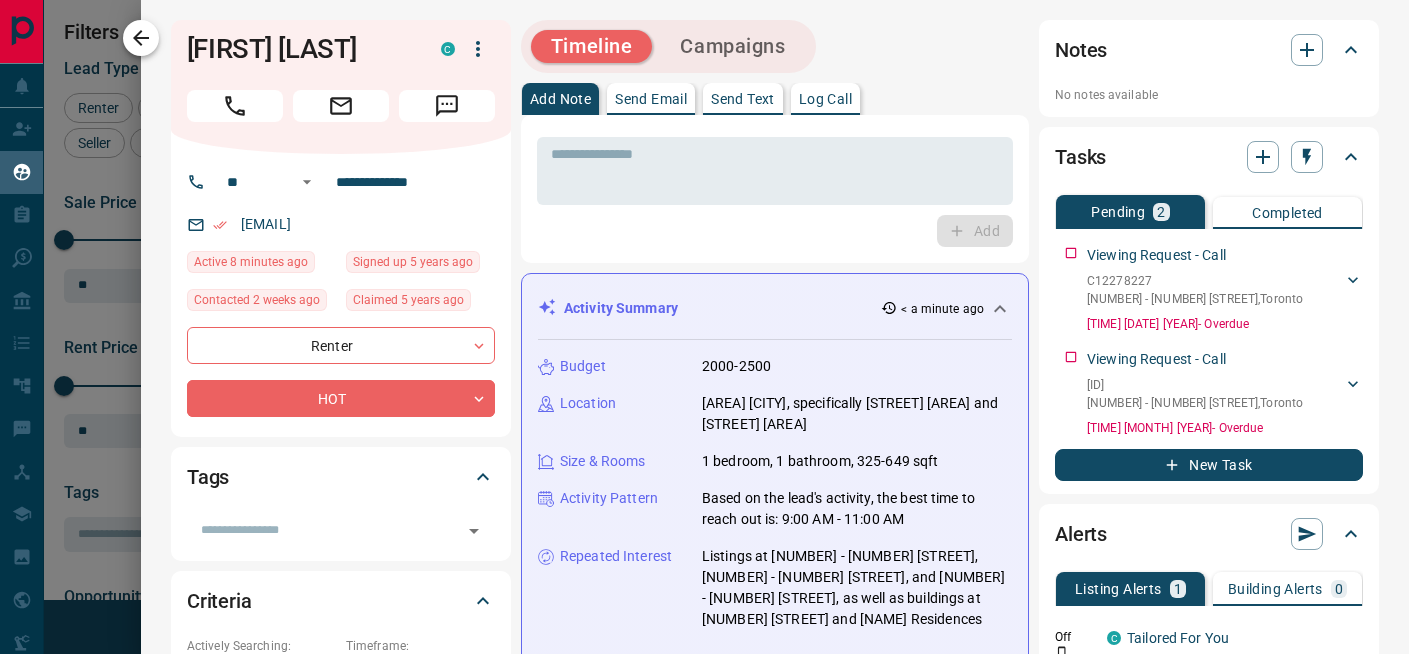click 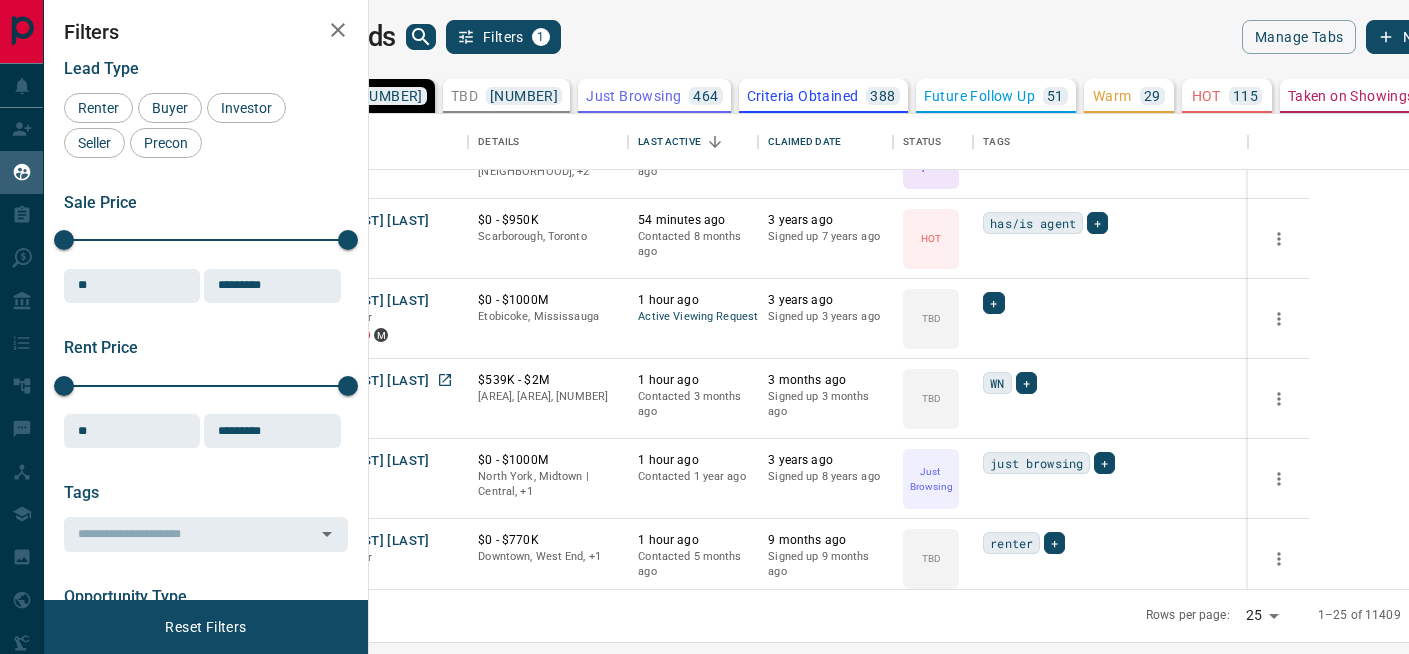 scroll, scrollTop: 1581, scrollLeft: 0, axis: vertical 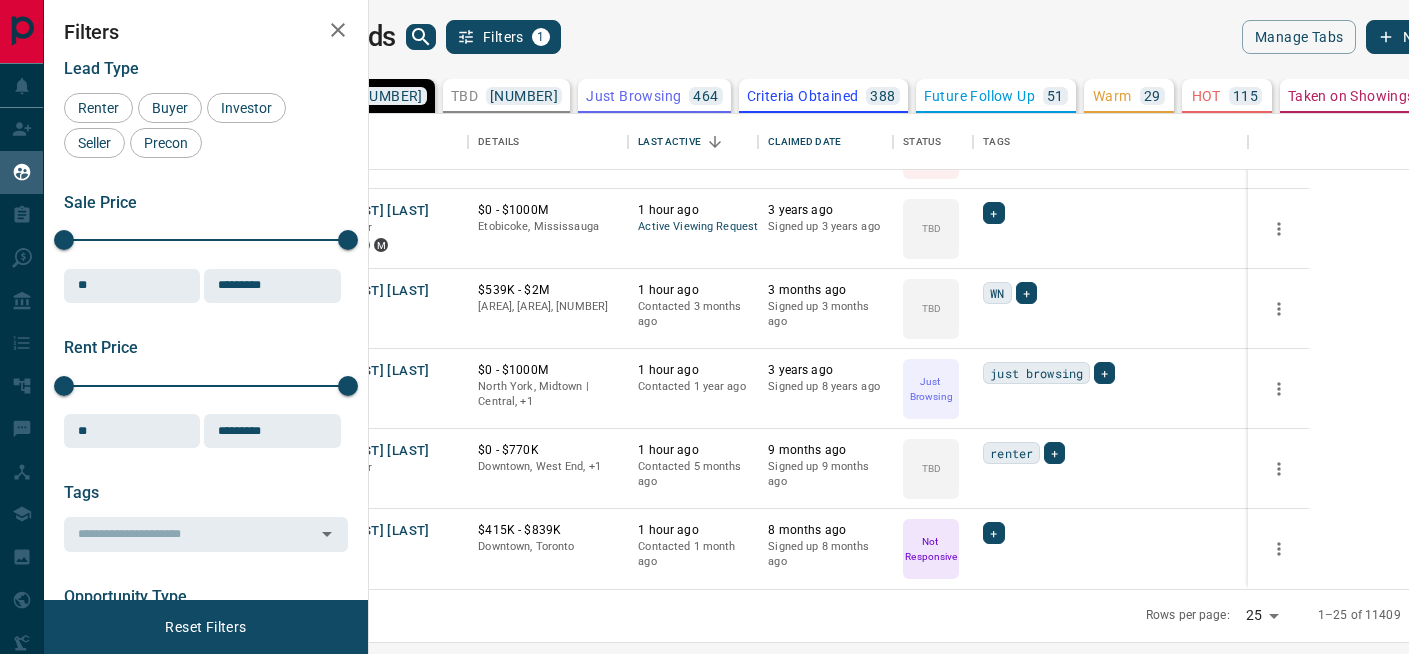 click 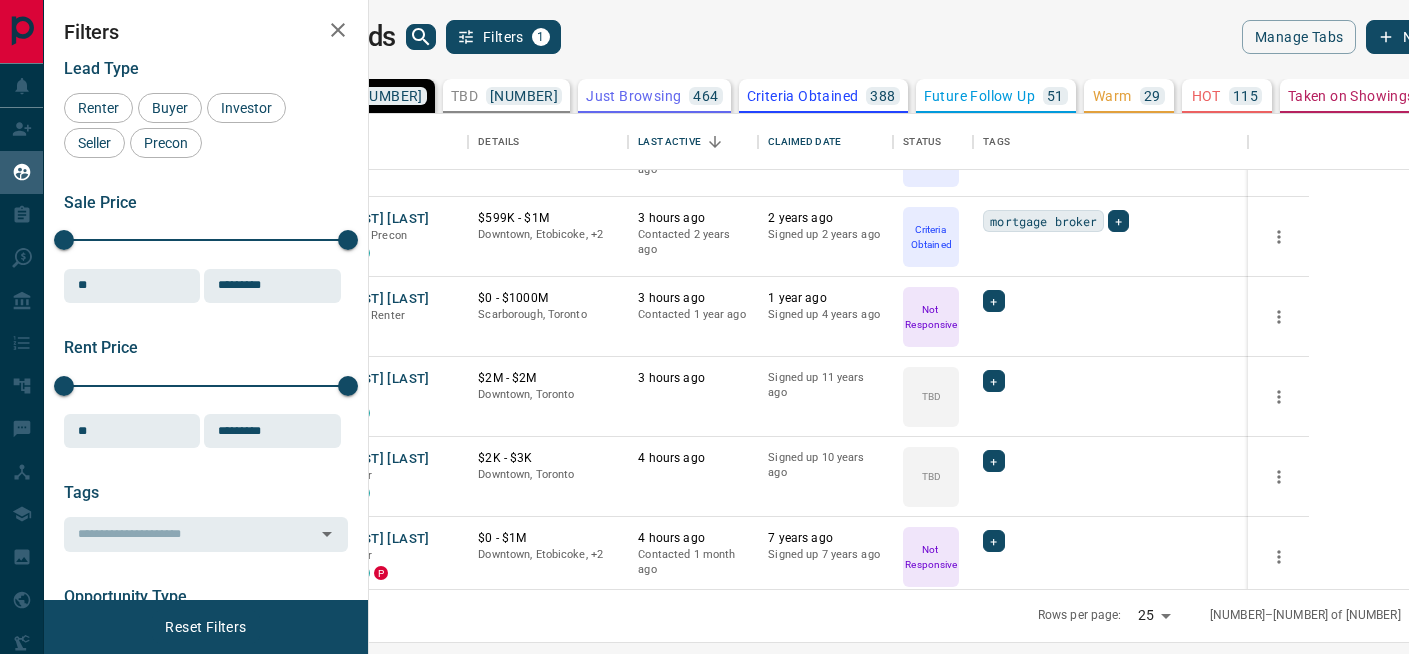 scroll, scrollTop: 1370, scrollLeft: 0, axis: vertical 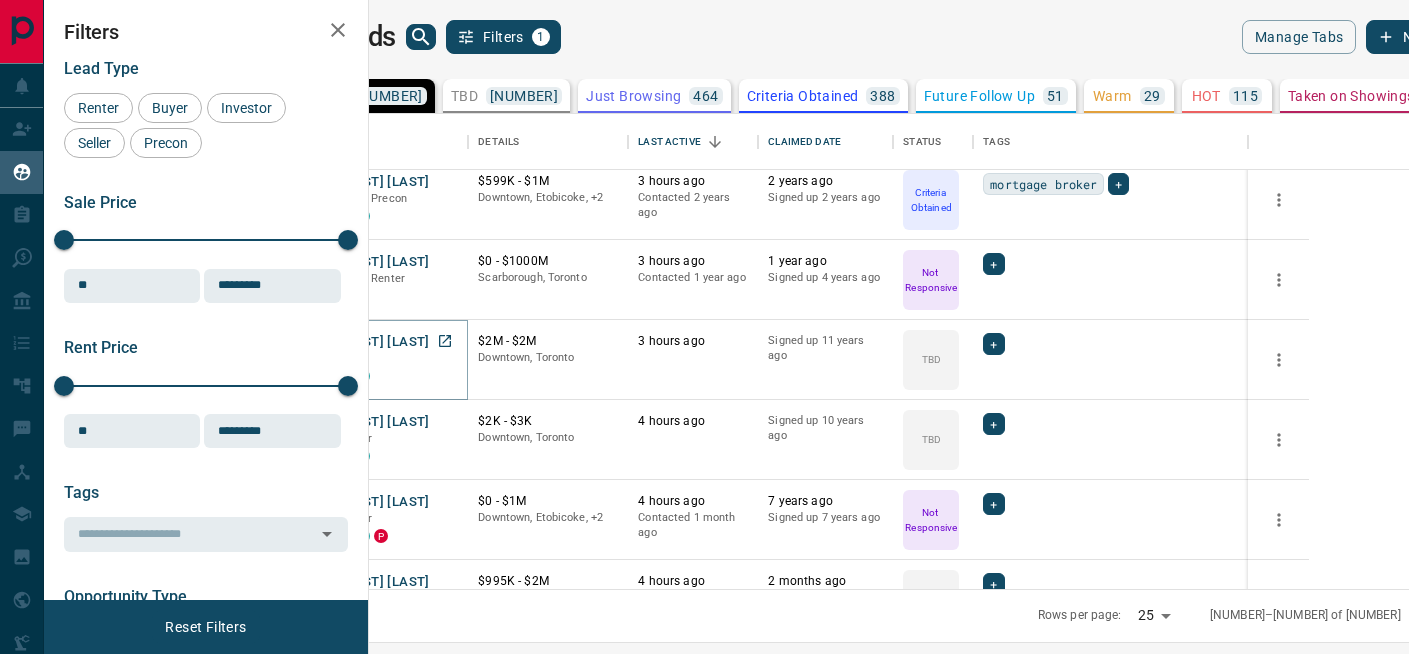 click on "[FIRST] [LAST]" at bounding box center [383, 342] 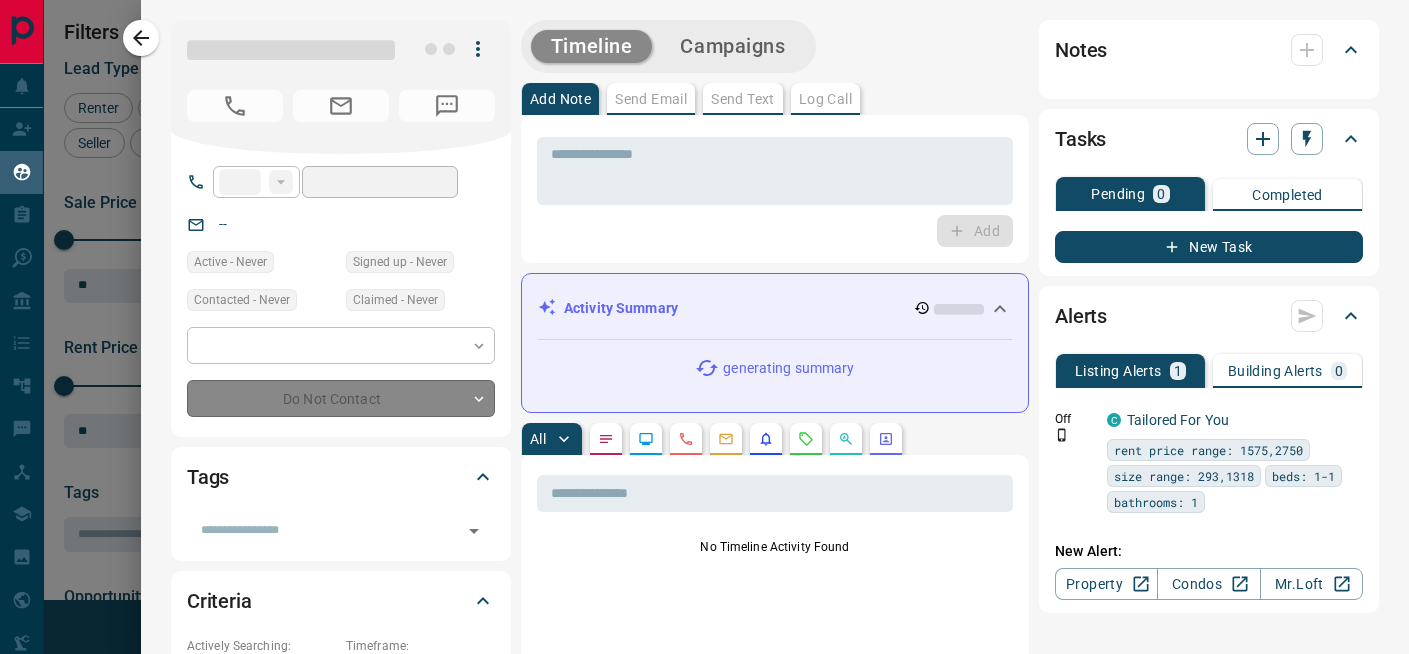 type on "**********" 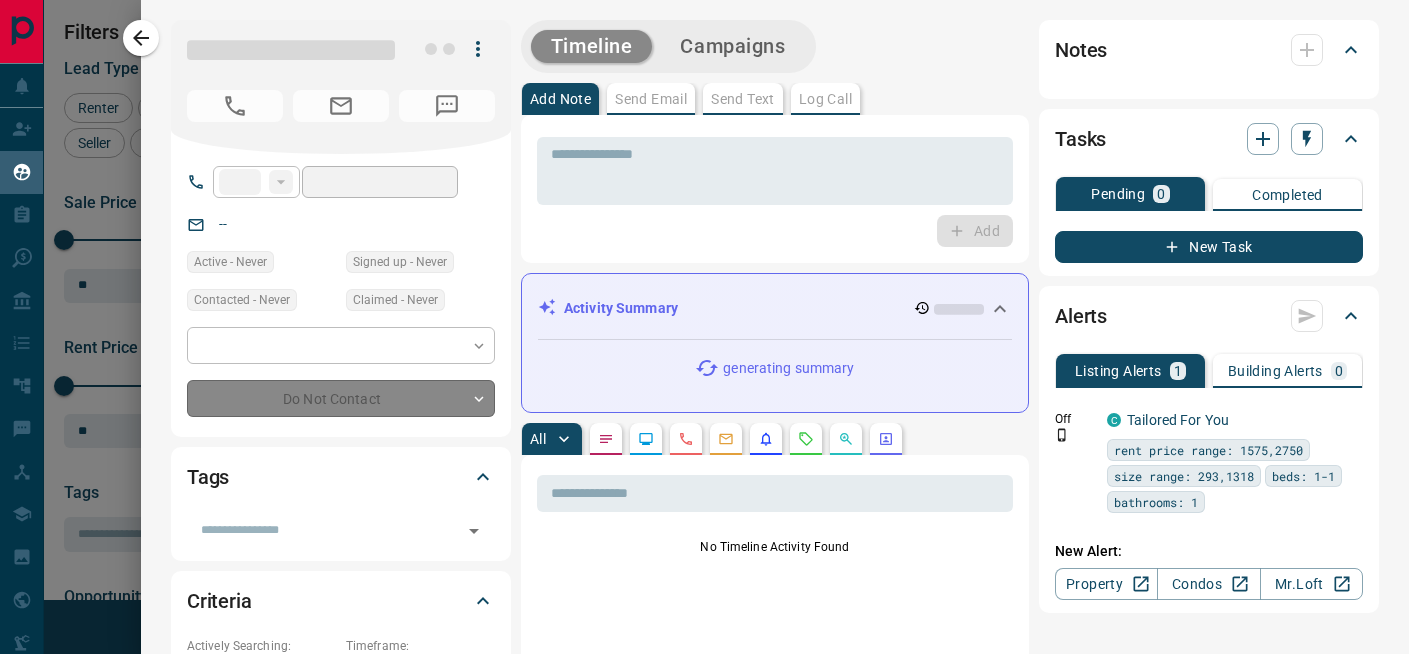 type on "**********" 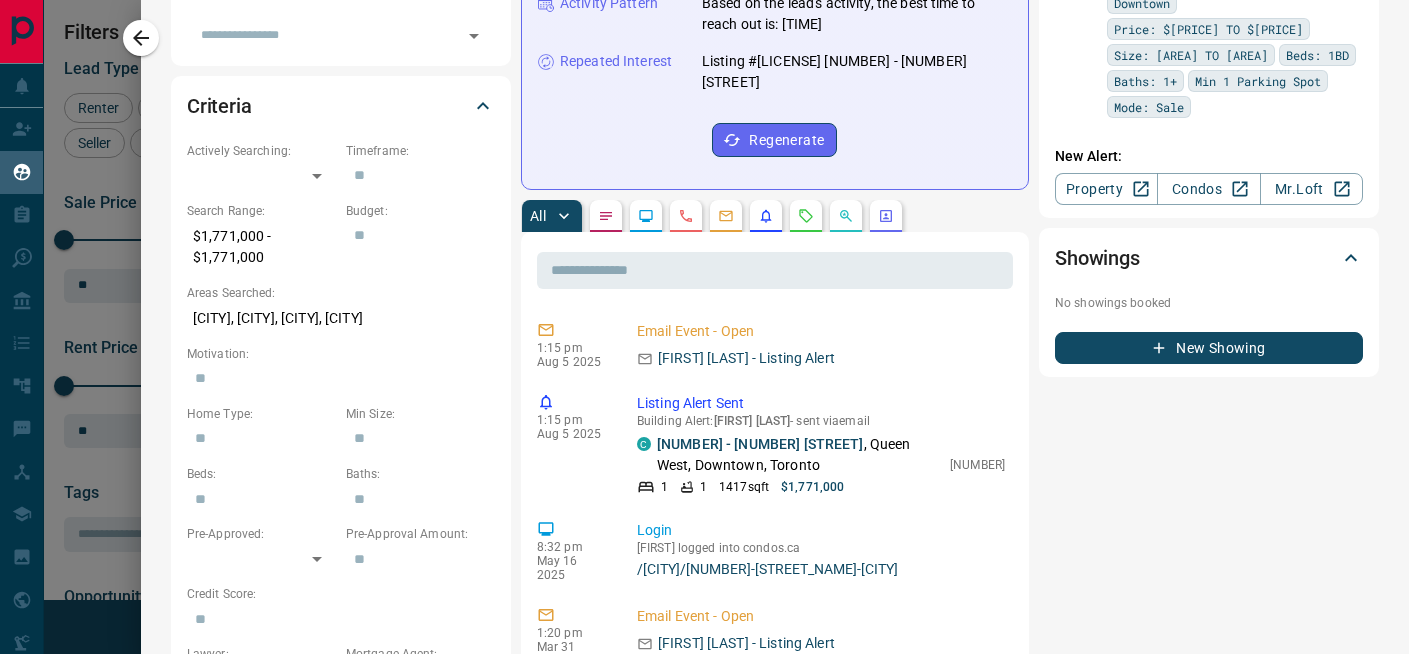 scroll, scrollTop: 0, scrollLeft: 0, axis: both 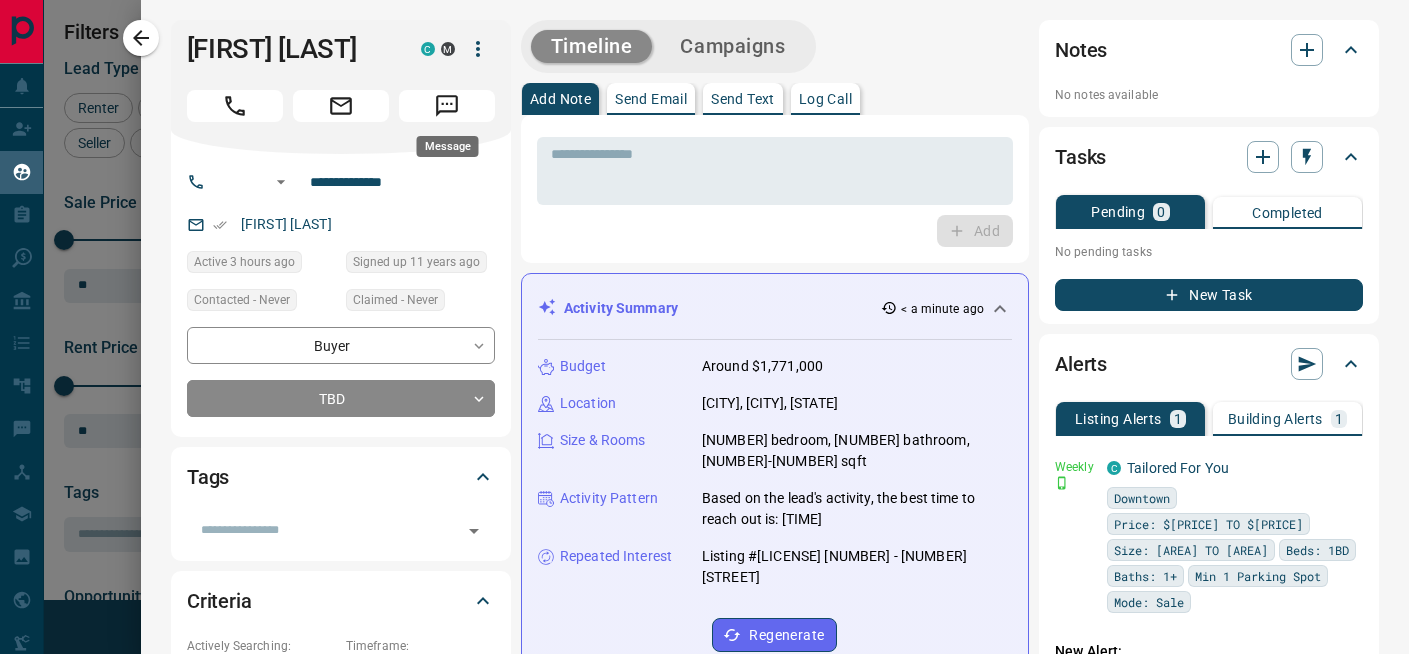 click 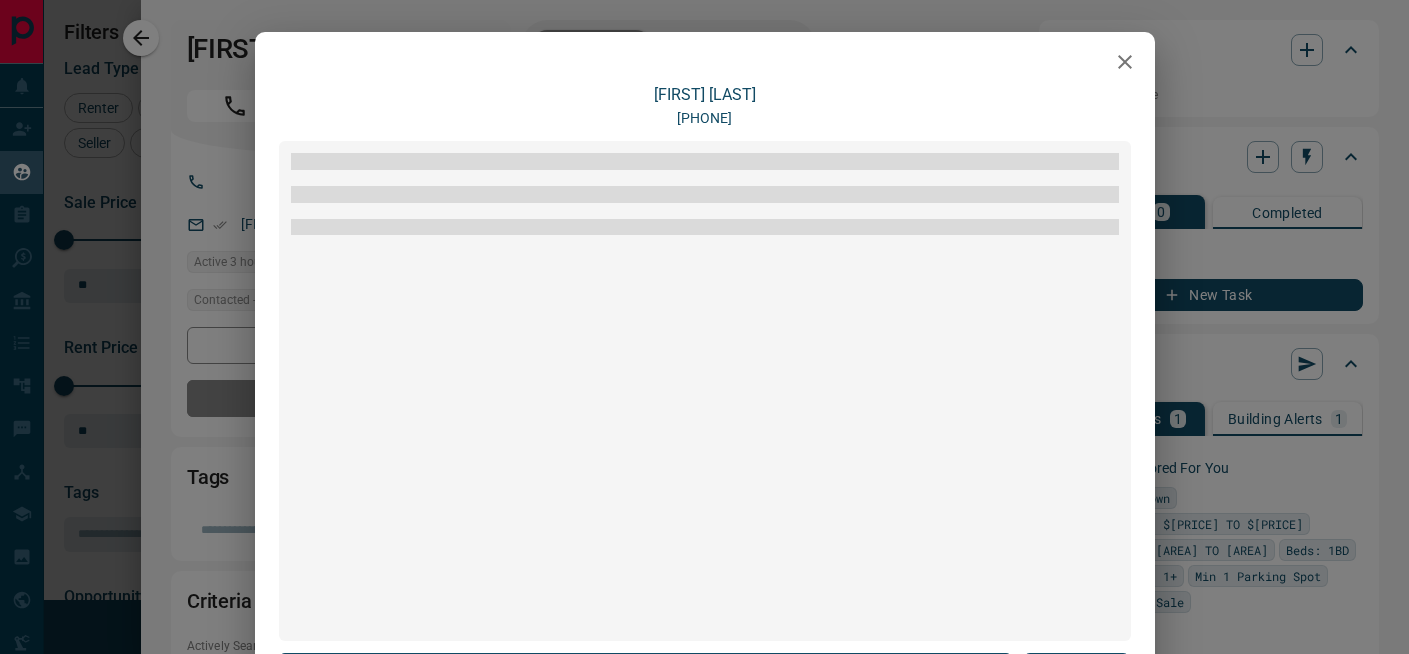 scroll, scrollTop: 240, scrollLeft: 0, axis: vertical 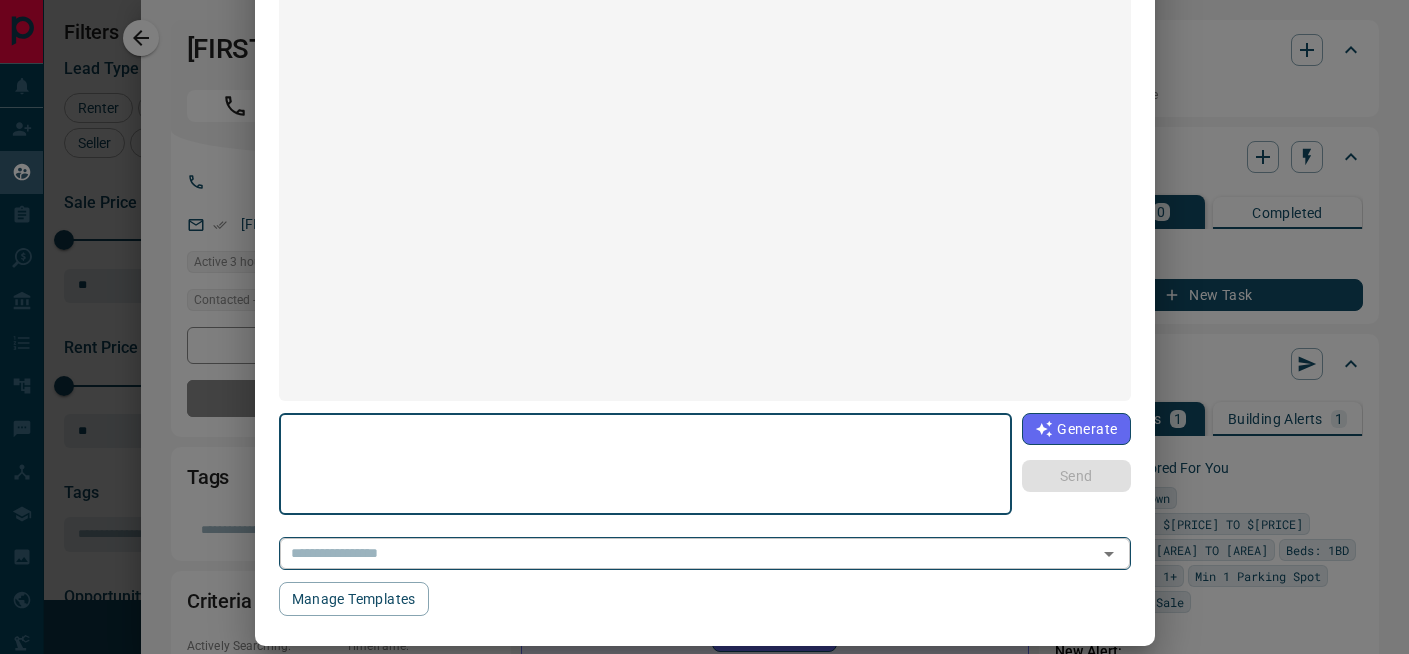 click 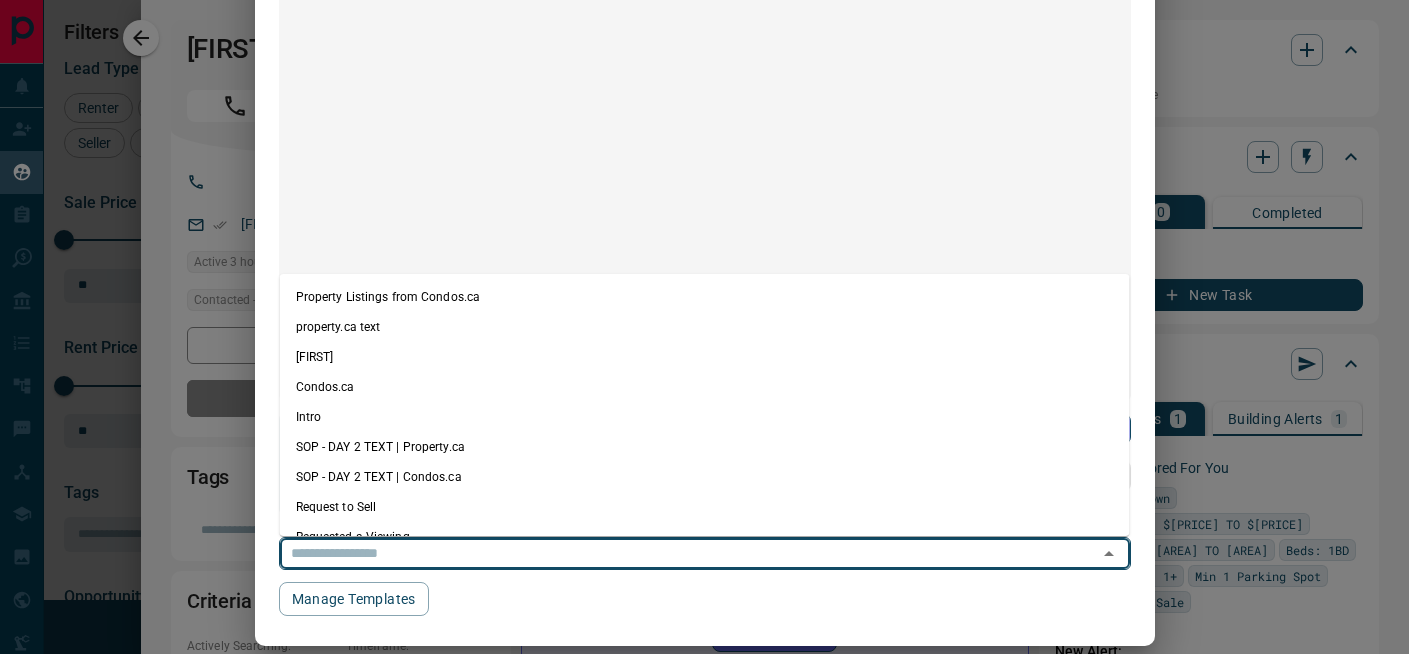 click on "[FIRST]" at bounding box center [705, 357] 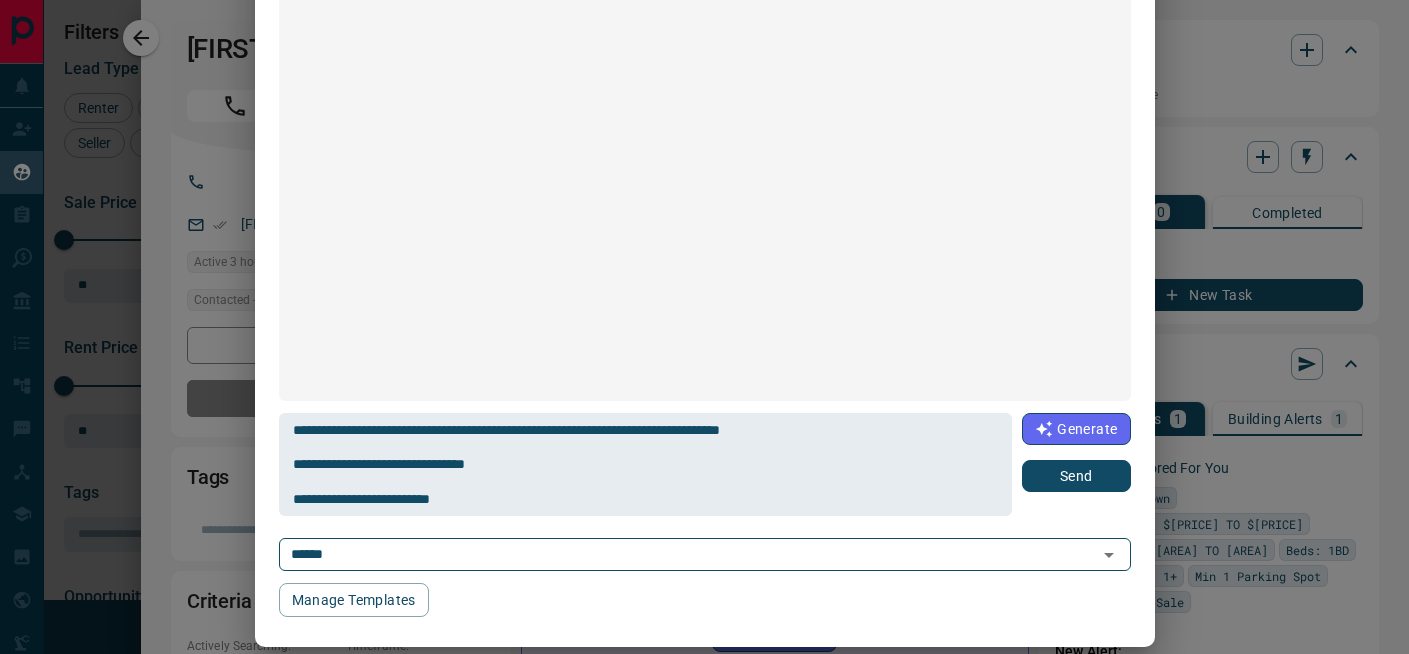 click on "Send" at bounding box center (1076, 476) 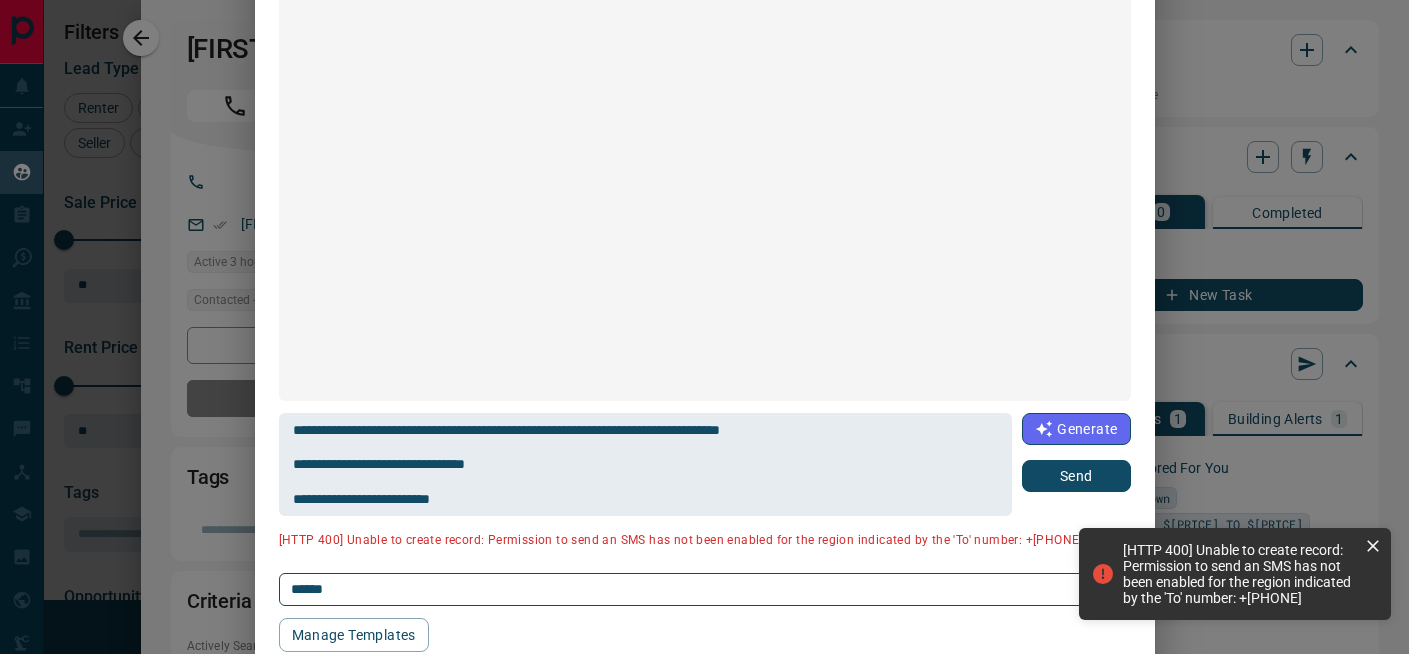 click on "**********" at bounding box center (704, 327) 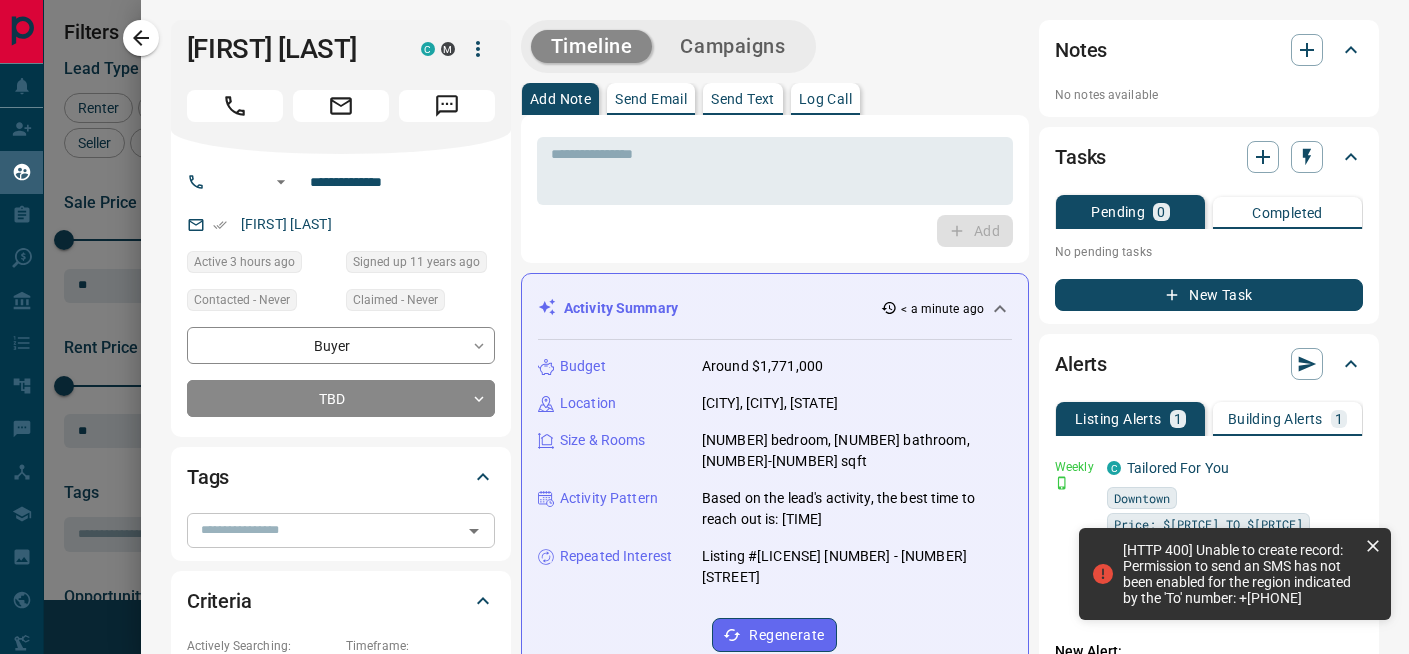 click at bounding box center (324, 530) 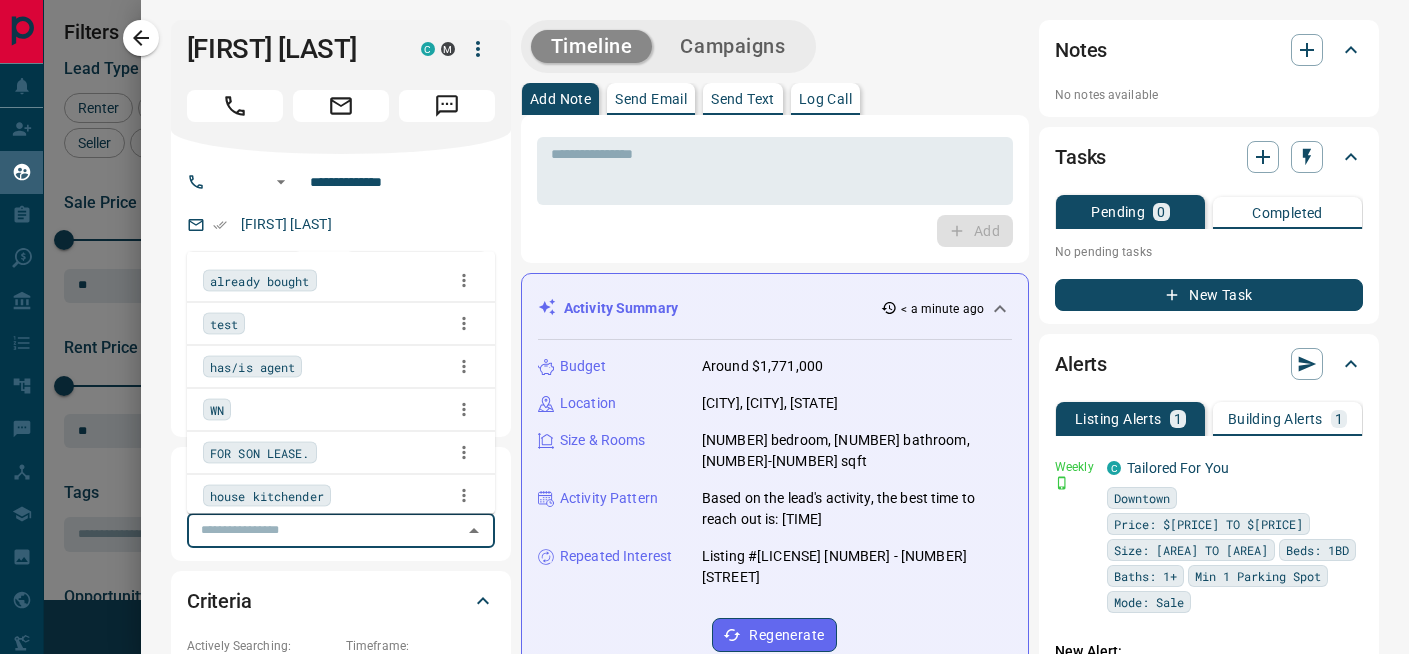 click on "WN" at bounding box center [217, 410] 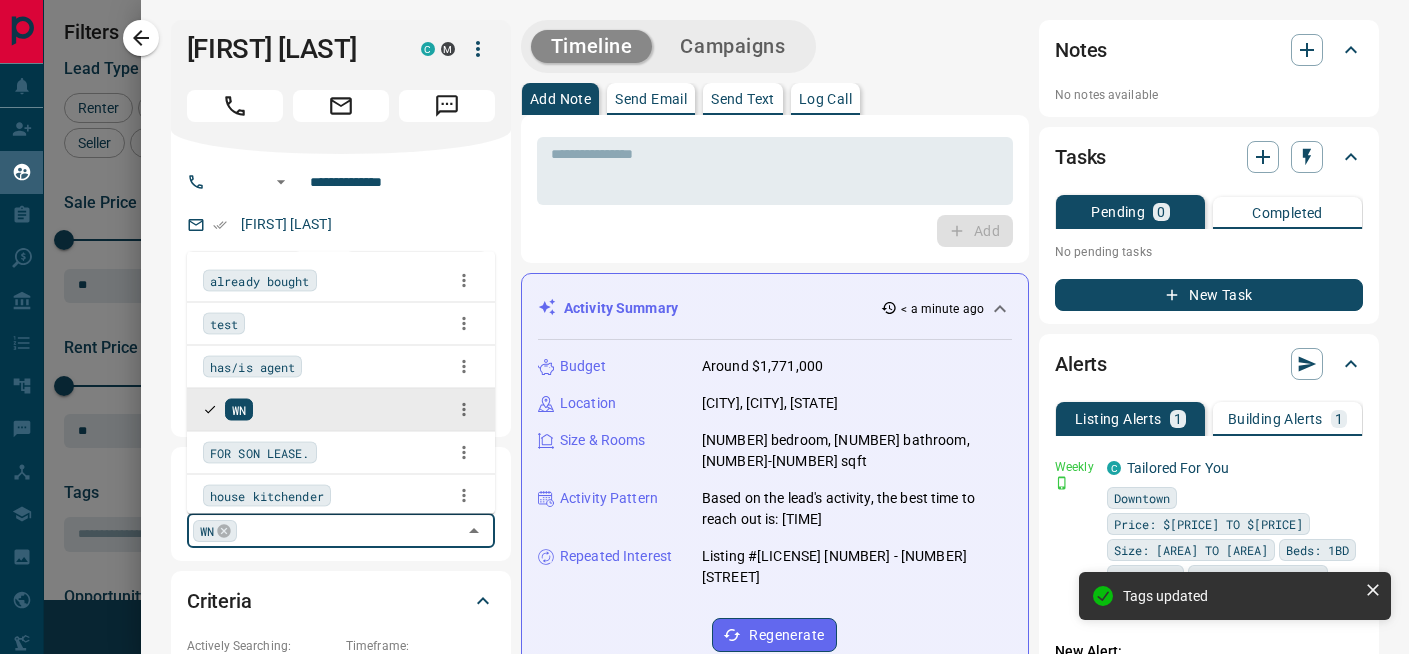 click on "* ​ Add" at bounding box center (775, 189) 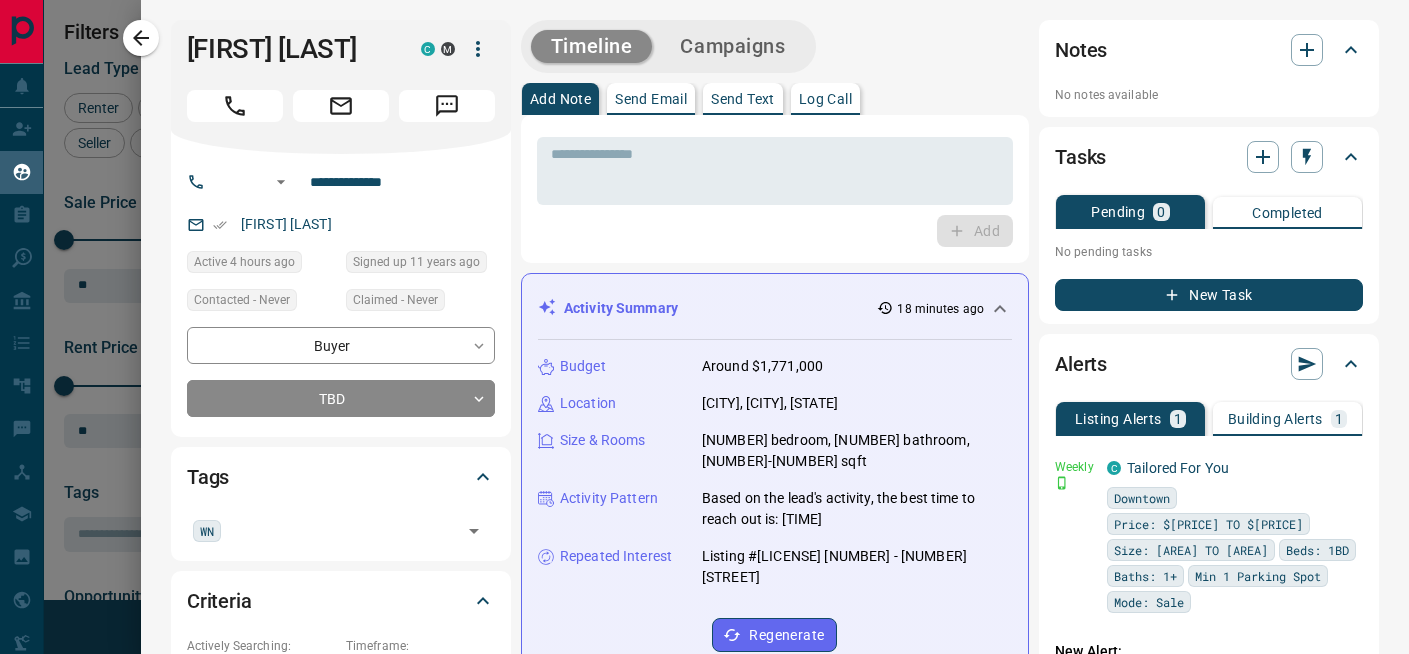 scroll, scrollTop: 1581, scrollLeft: 0, axis: vertical 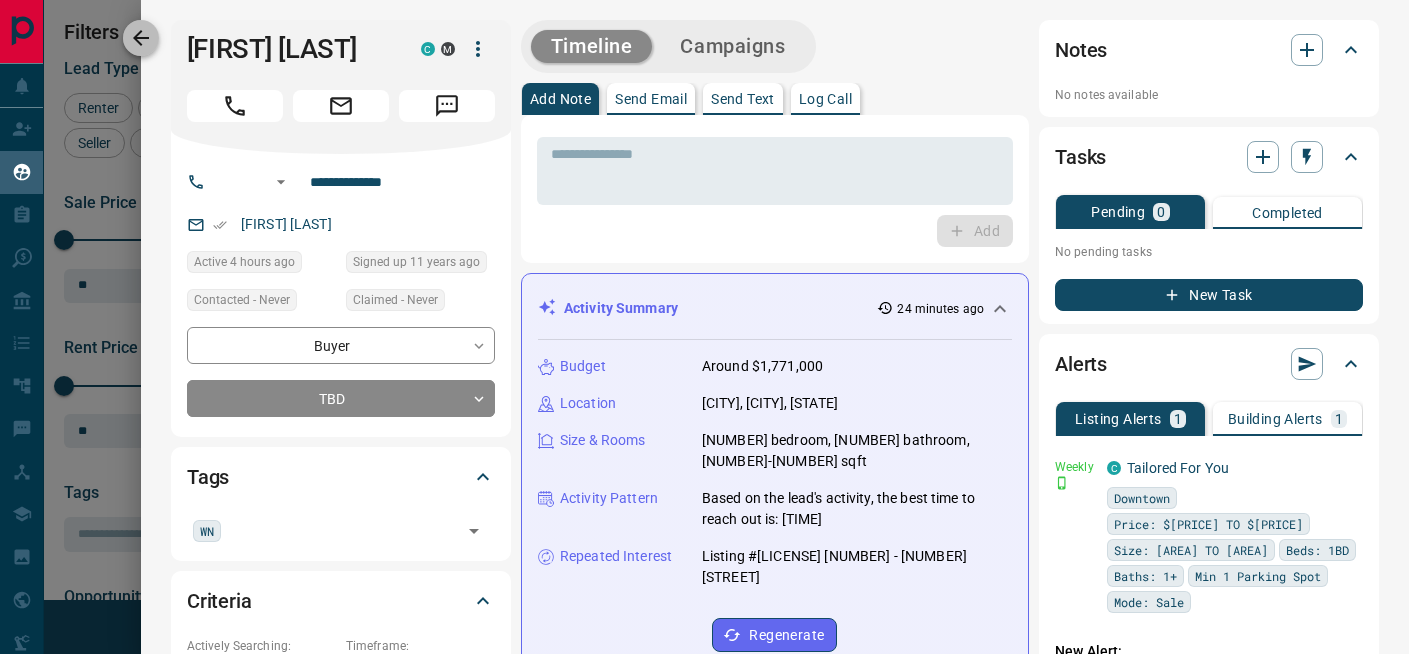 click at bounding box center [141, 38] 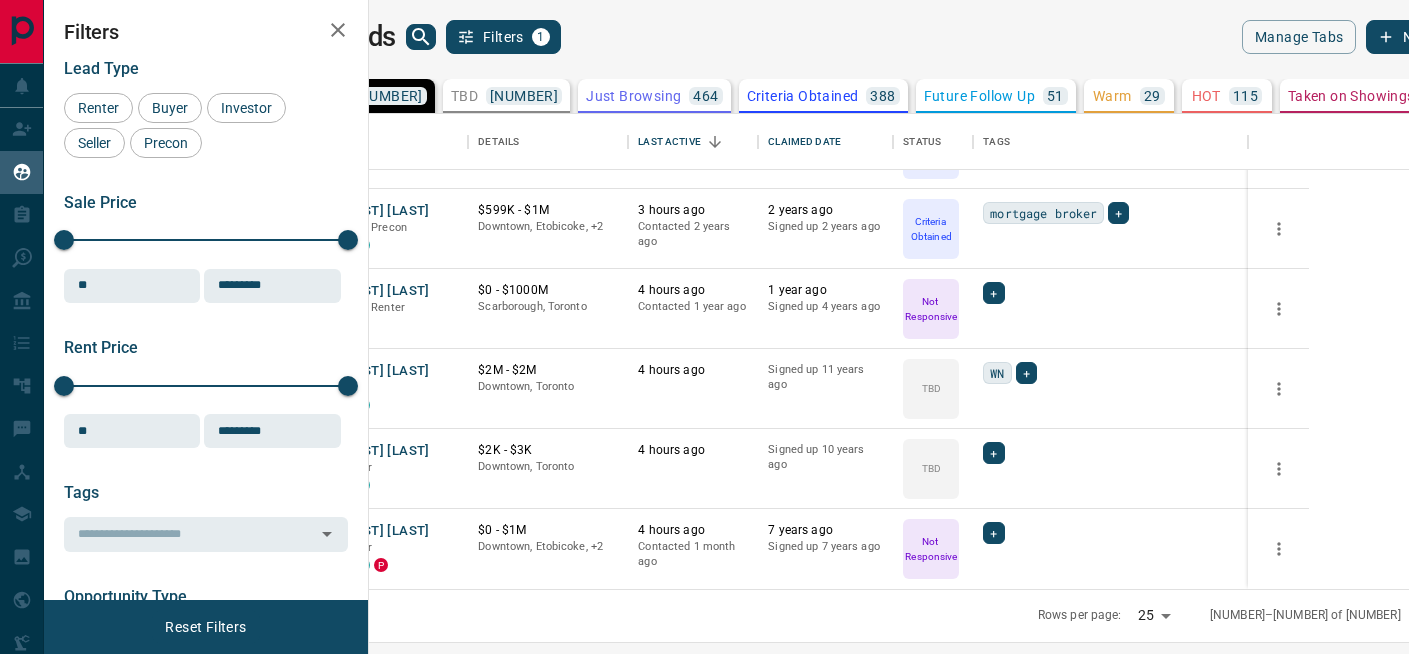 click 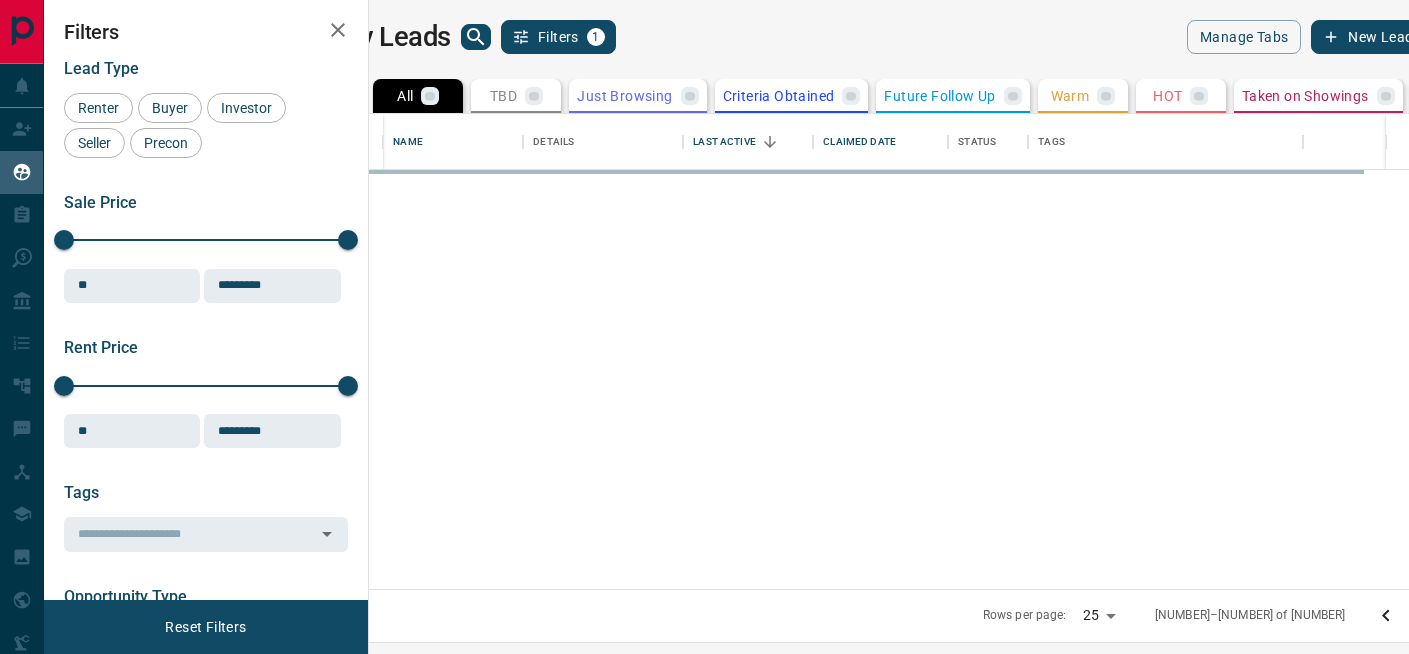 scroll, scrollTop: 0, scrollLeft: 0, axis: both 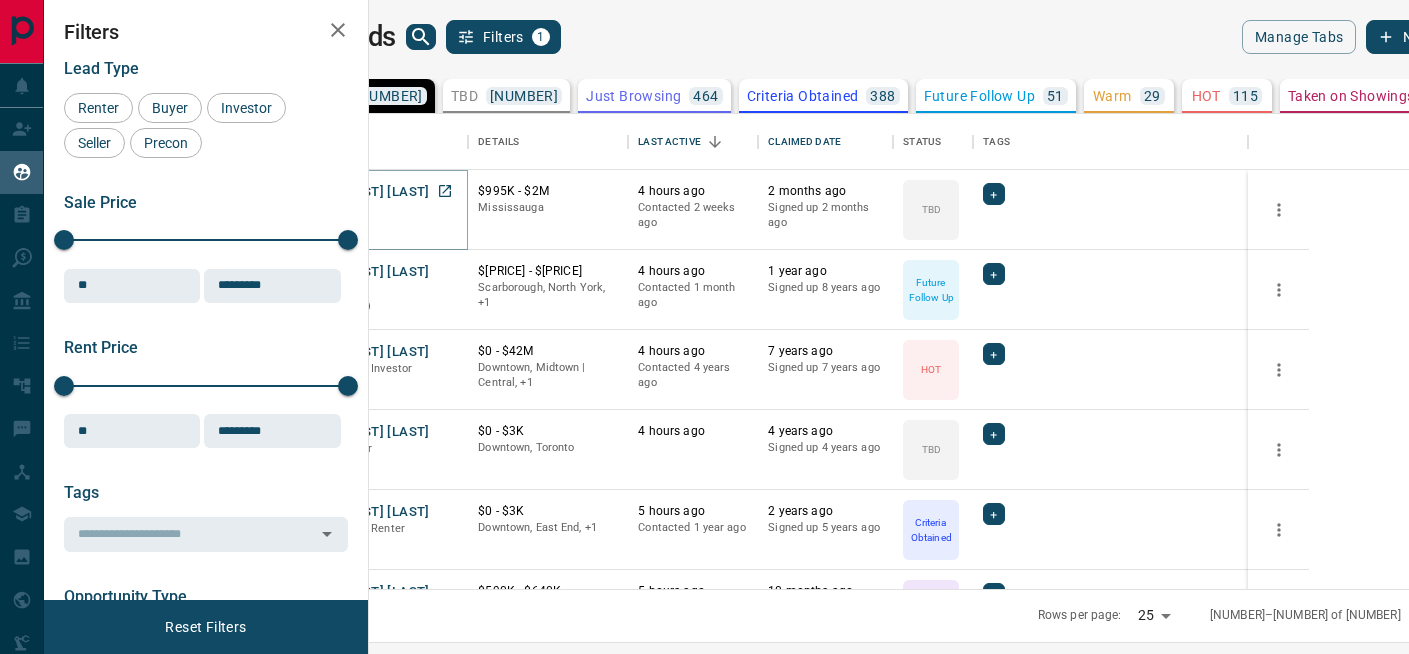 click on "[FIRST] [LAST]" at bounding box center (383, 192) 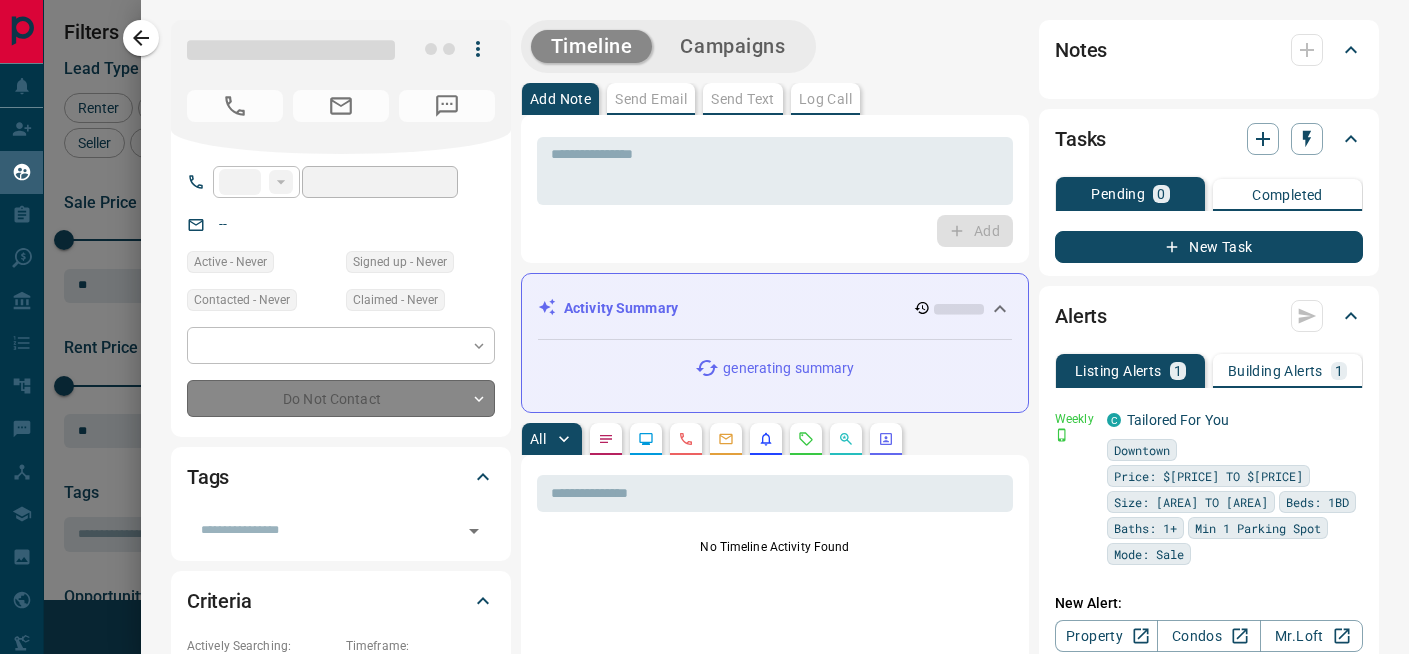 type on "**" 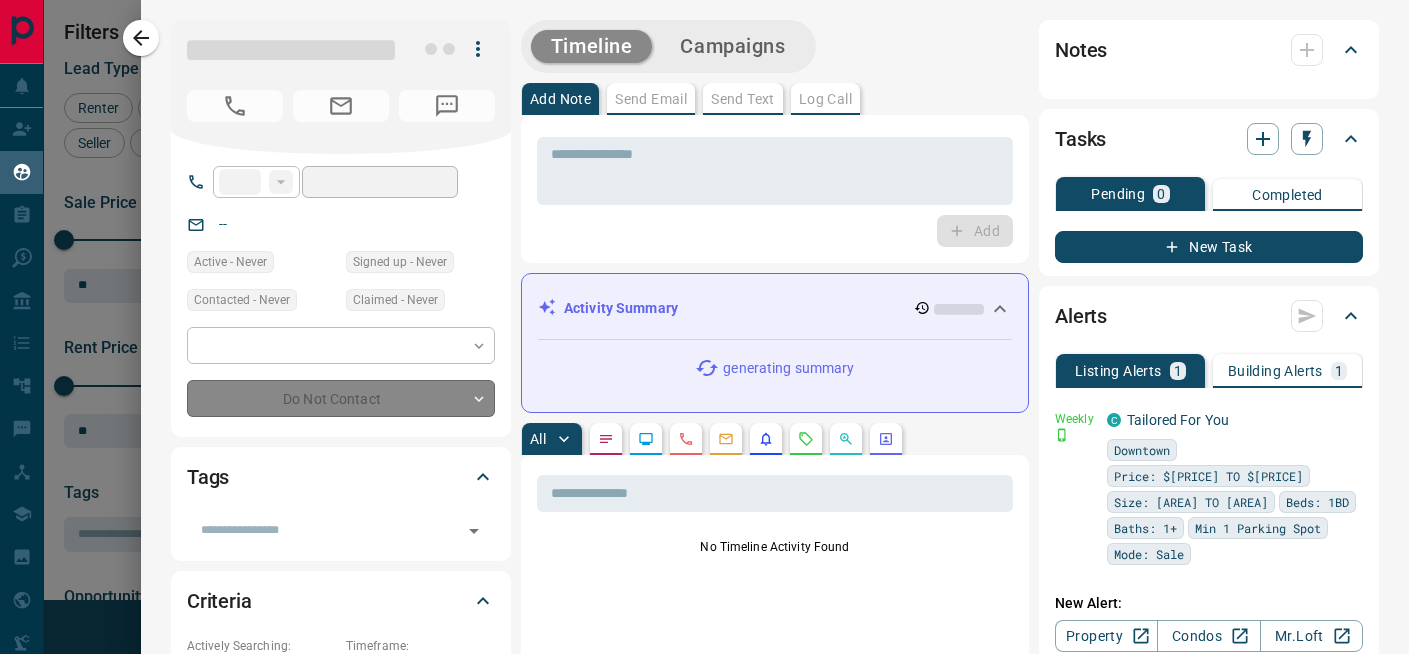type on "**********" 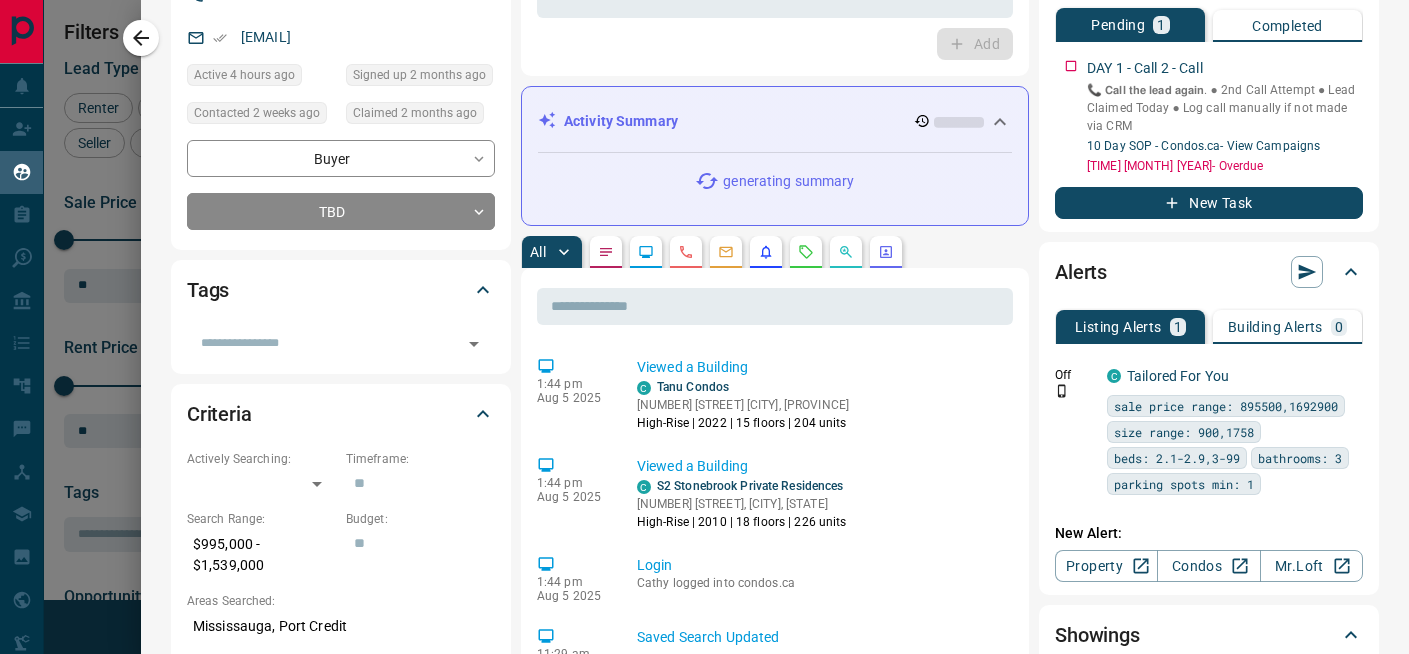 scroll, scrollTop: 247, scrollLeft: 0, axis: vertical 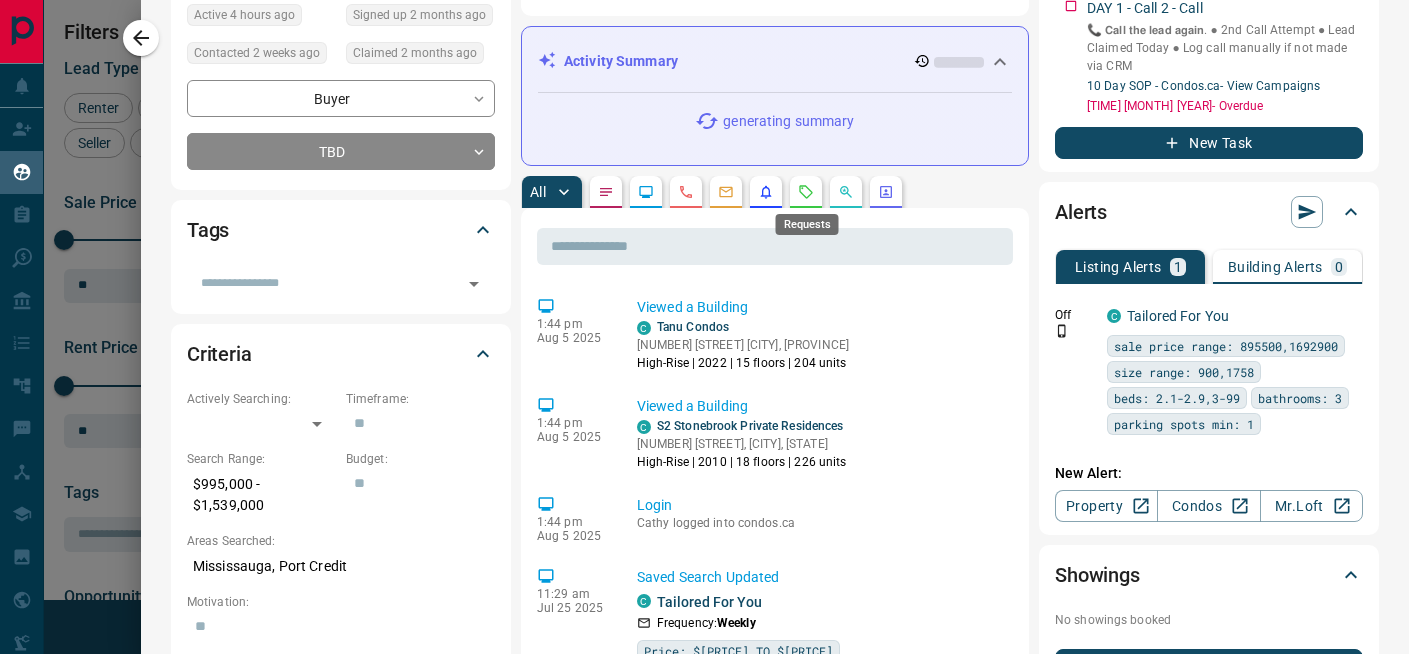click 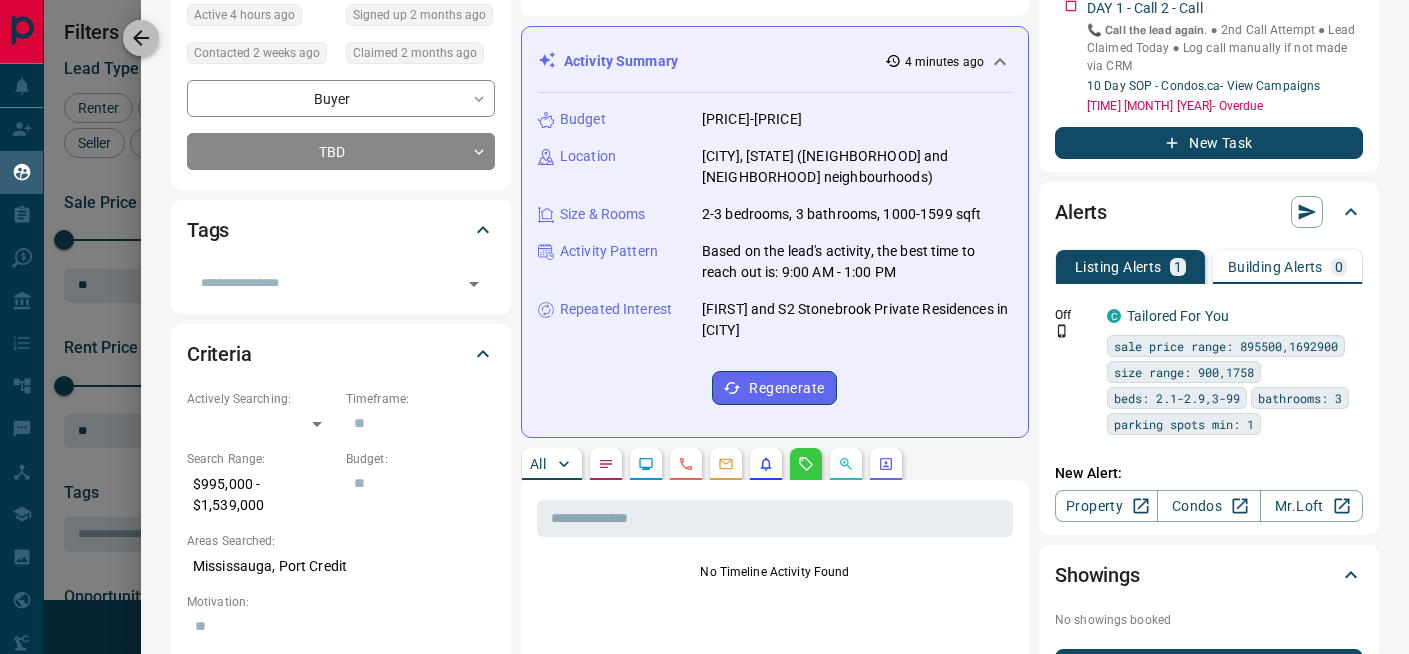click 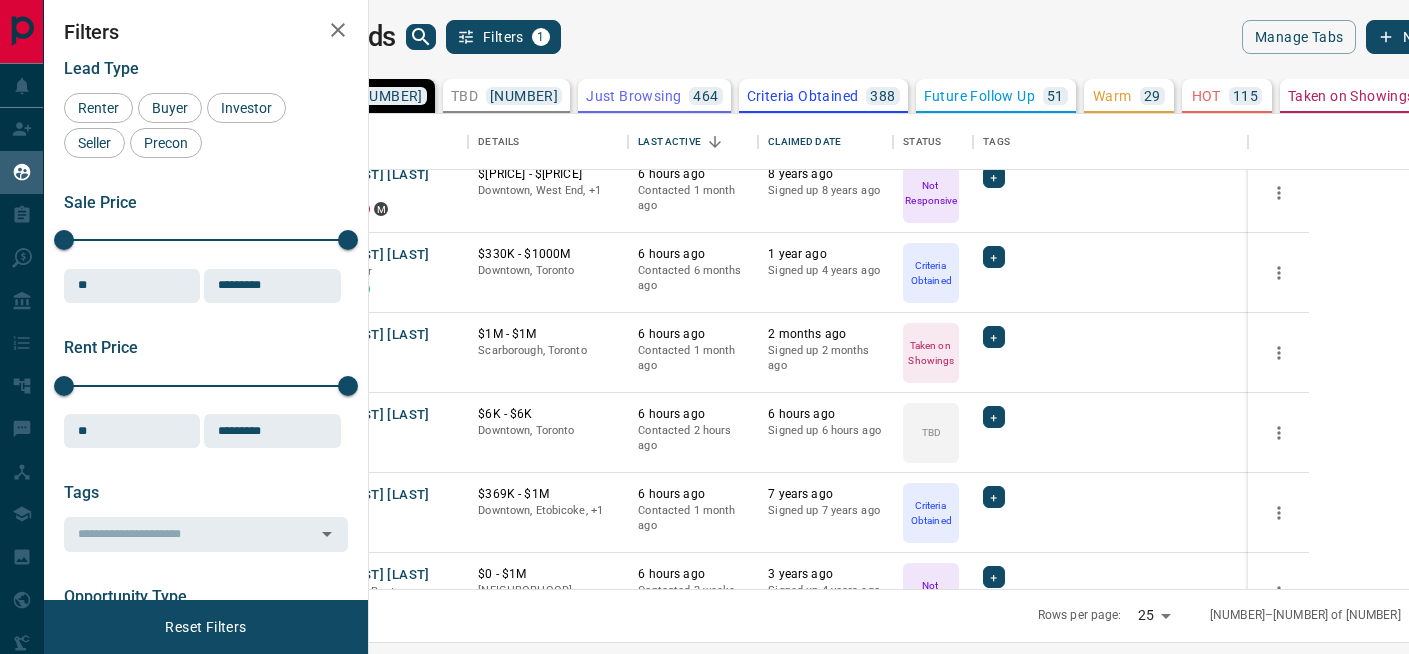 scroll, scrollTop: 1312, scrollLeft: 0, axis: vertical 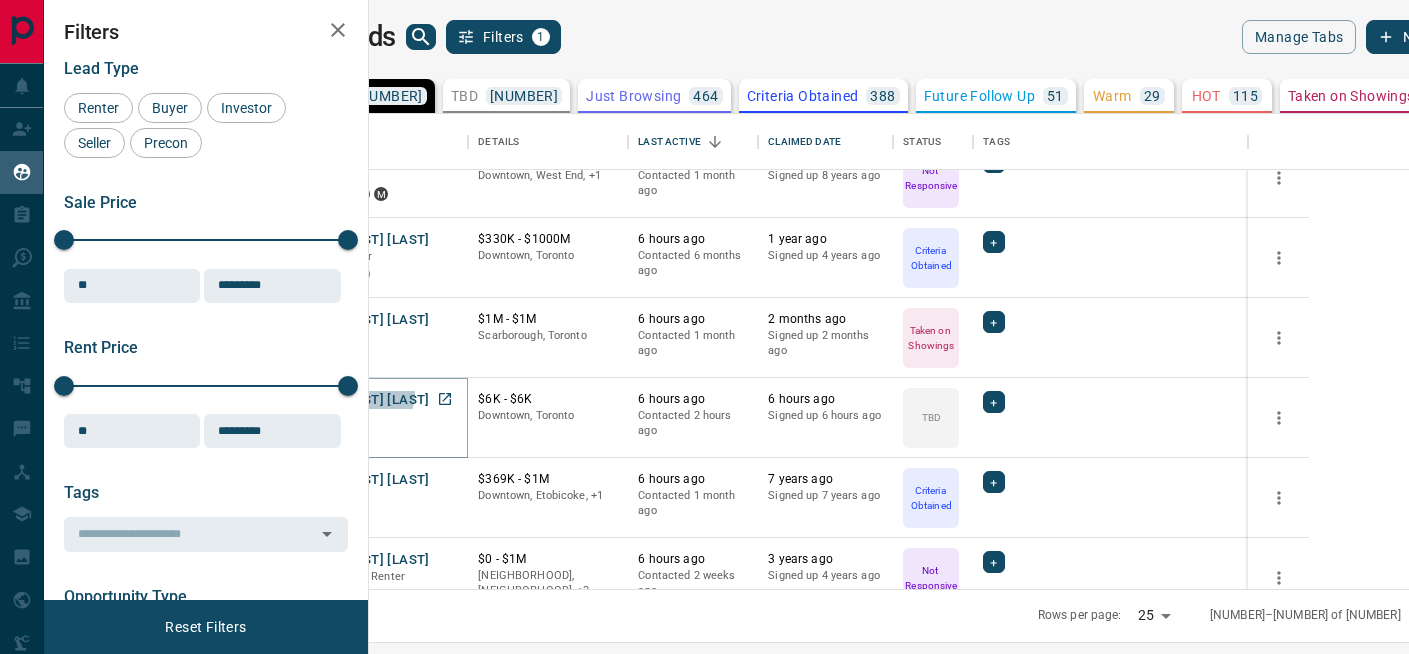 click on "[FIRST] [LAST]" at bounding box center (383, 400) 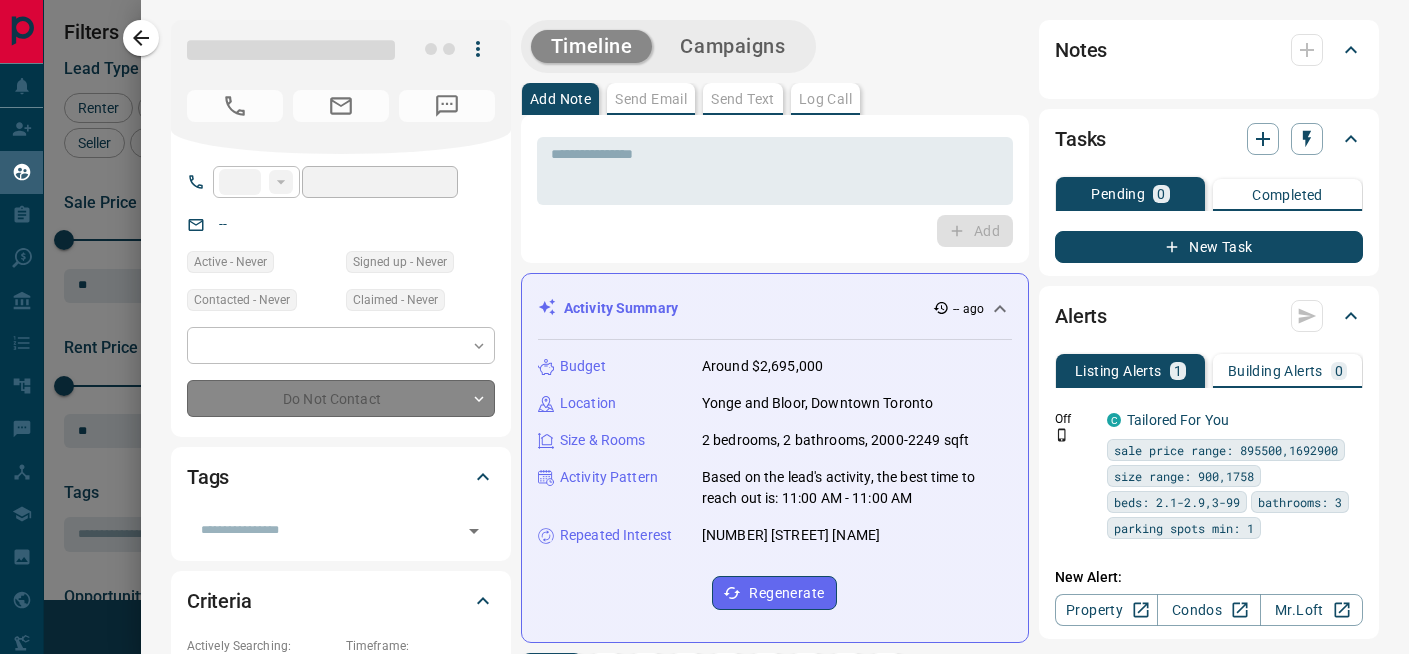 type on "**" 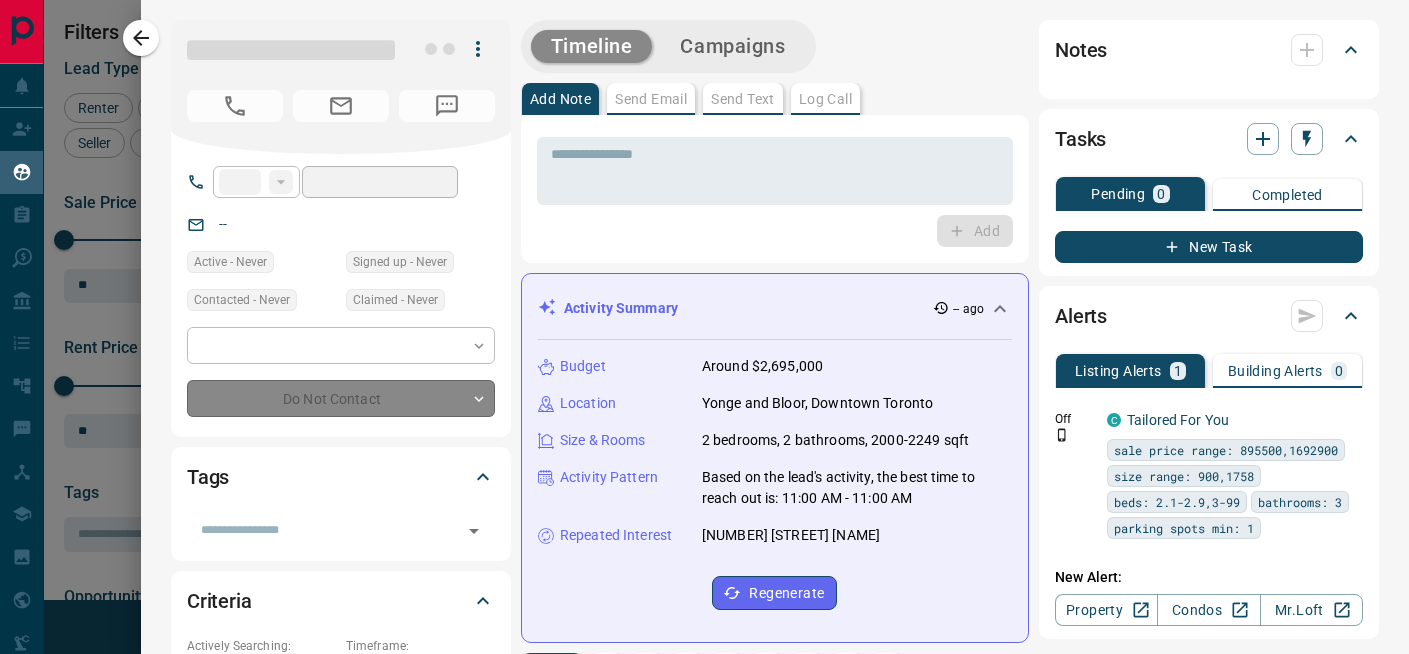 type on "**********" 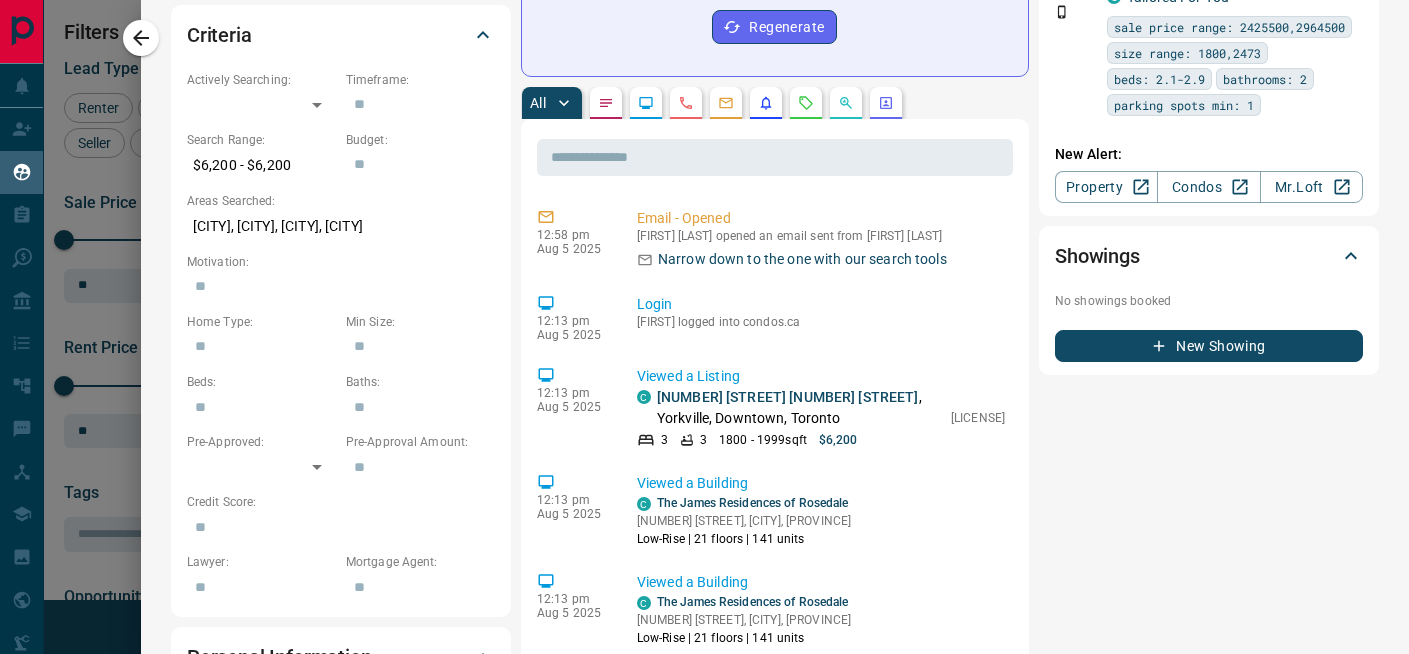 scroll, scrollTop: 495, scrollLeft: 0, axis: vertical 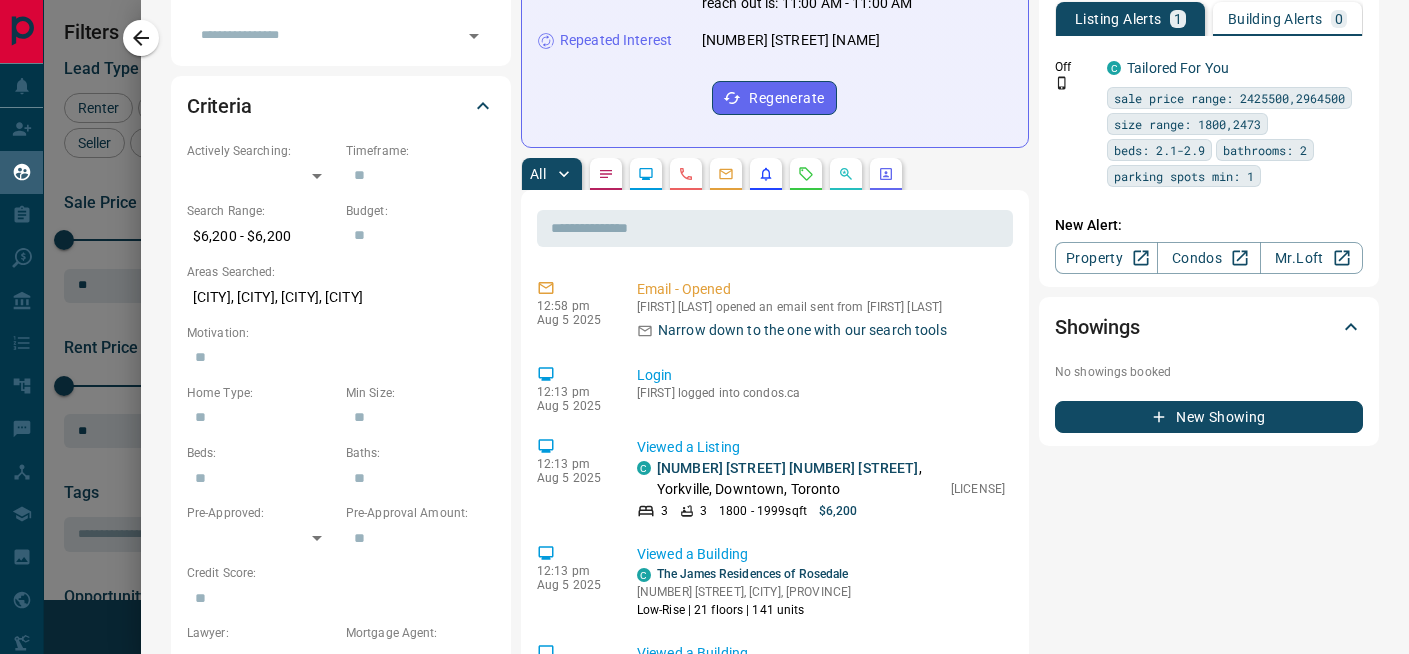 click at bounding box center [806, 174] 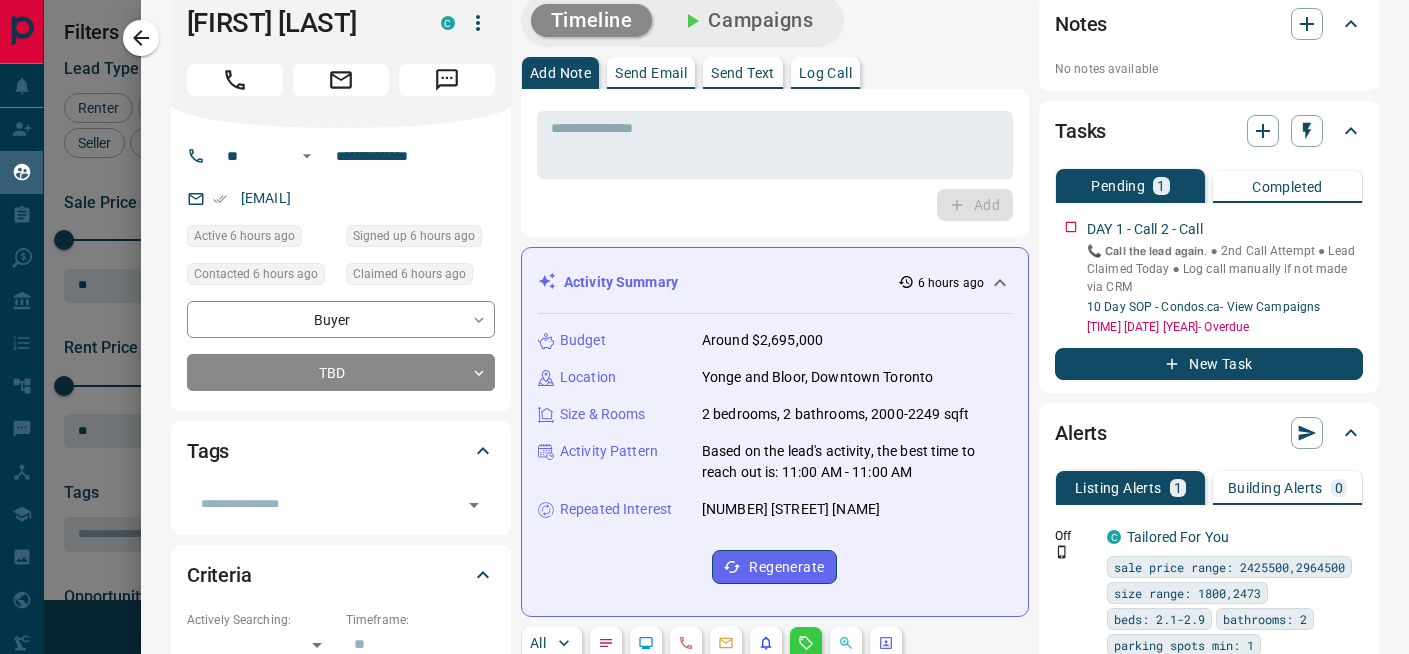 scroll, scrollTop: 0, scrollLeft: 0, axis: both 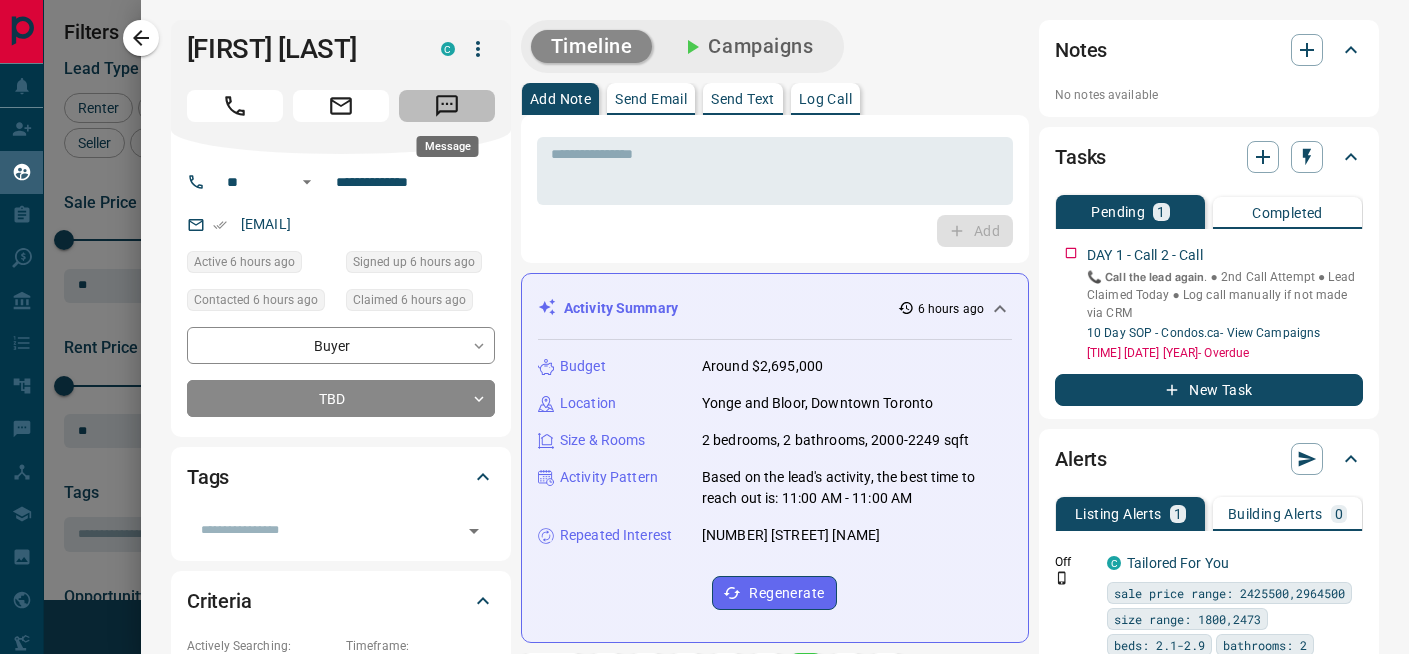 click 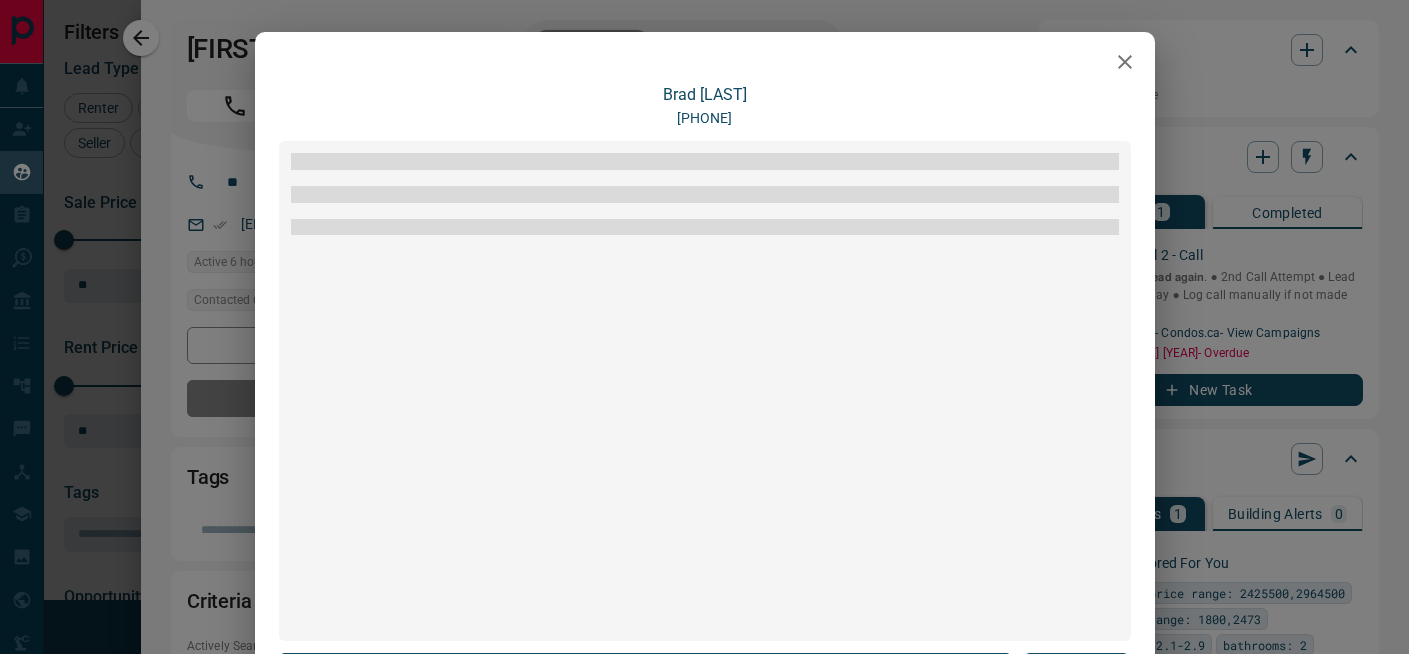 scroll, scrollTop: 240, scrollLeft: 0, axis: vertical 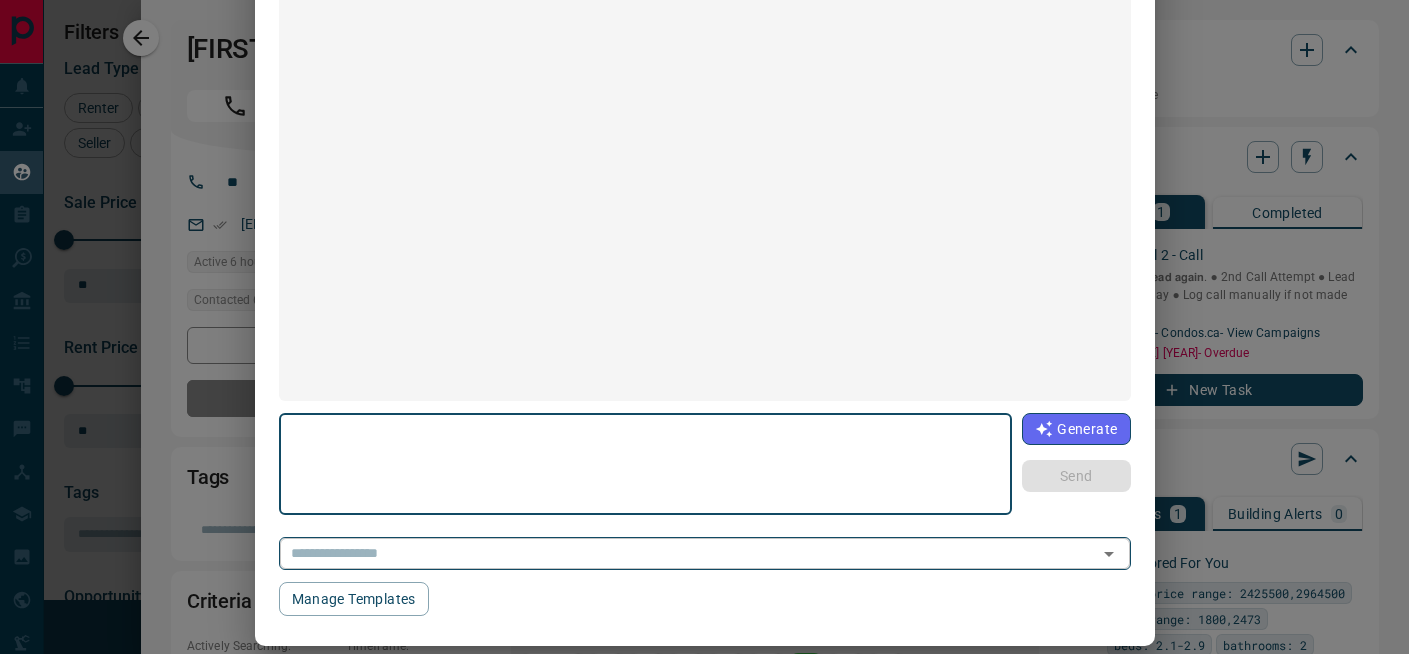 click 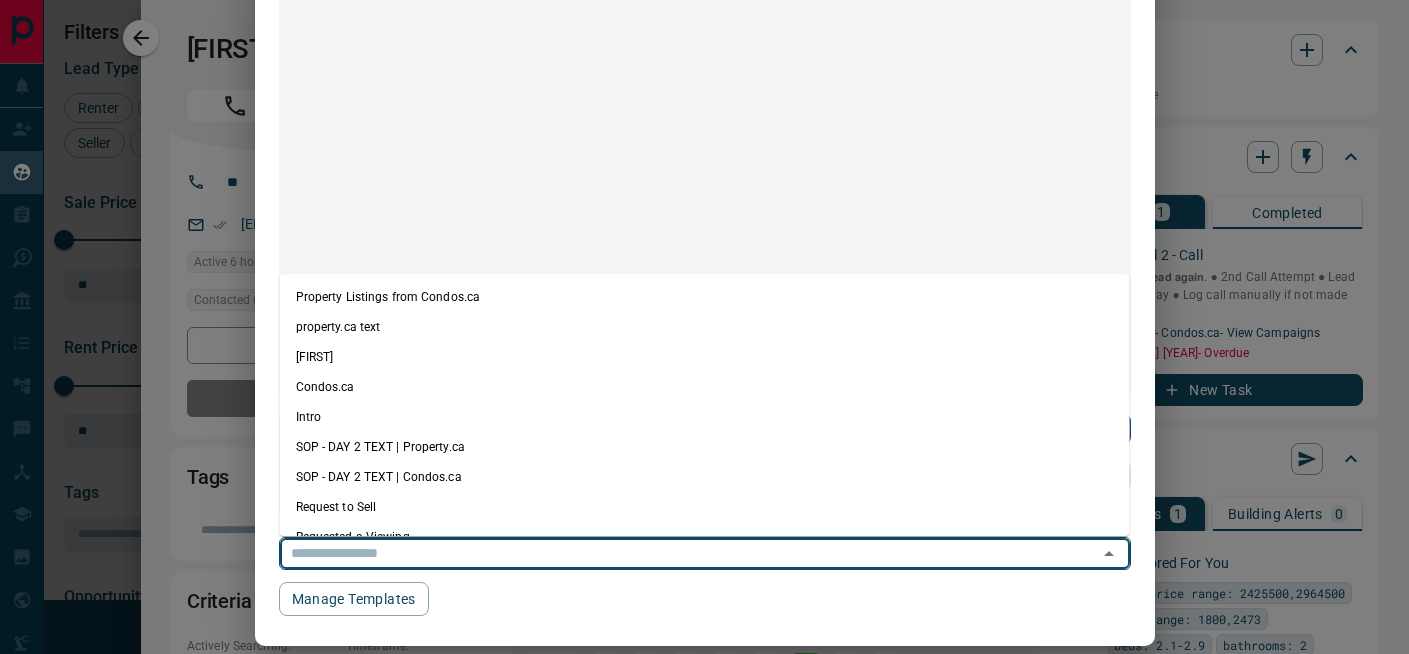 click on "Property Listings from Condos.ca" at bounding box center [705, 297] 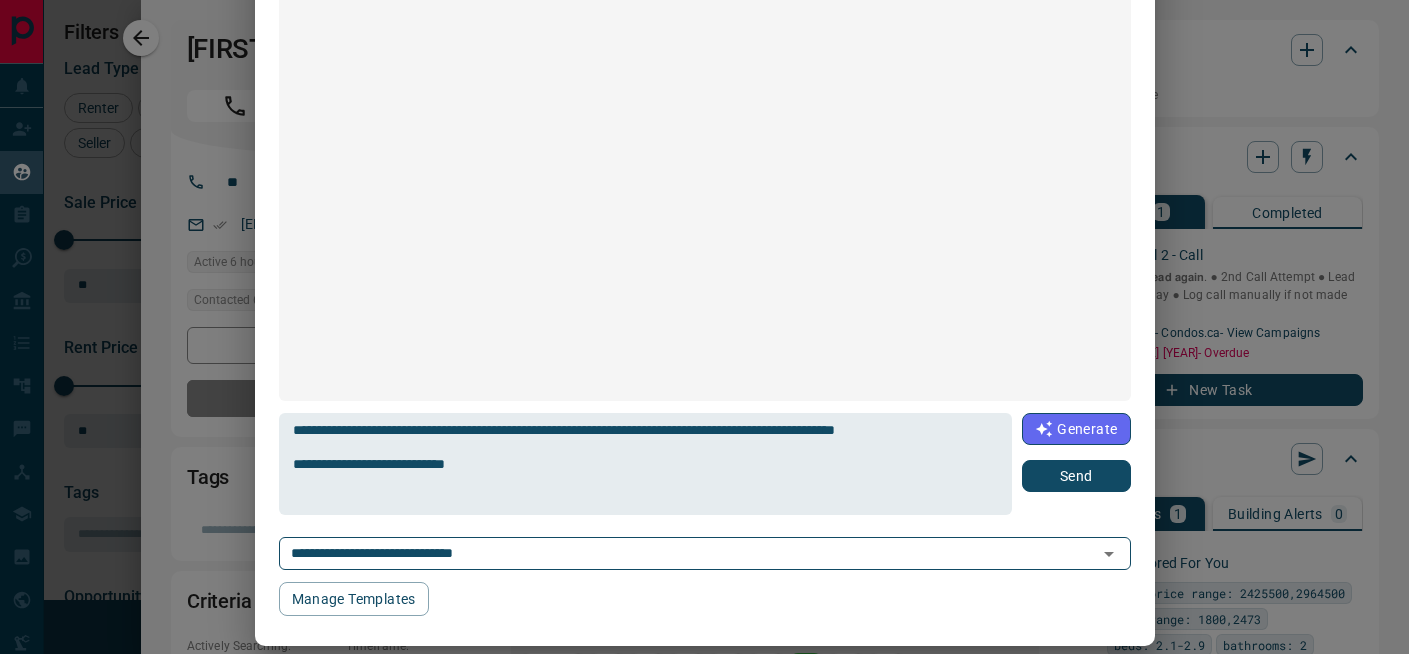 click on "Send" at bounding box center (1076, 476) 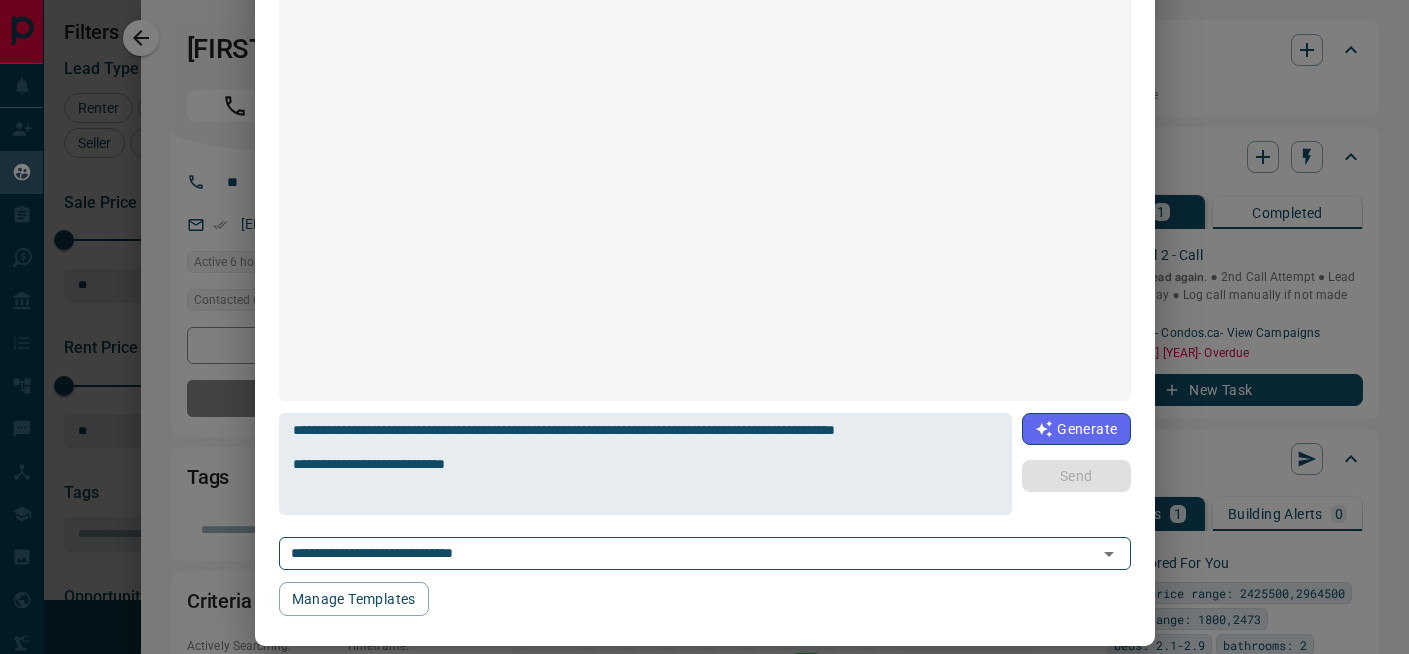 type 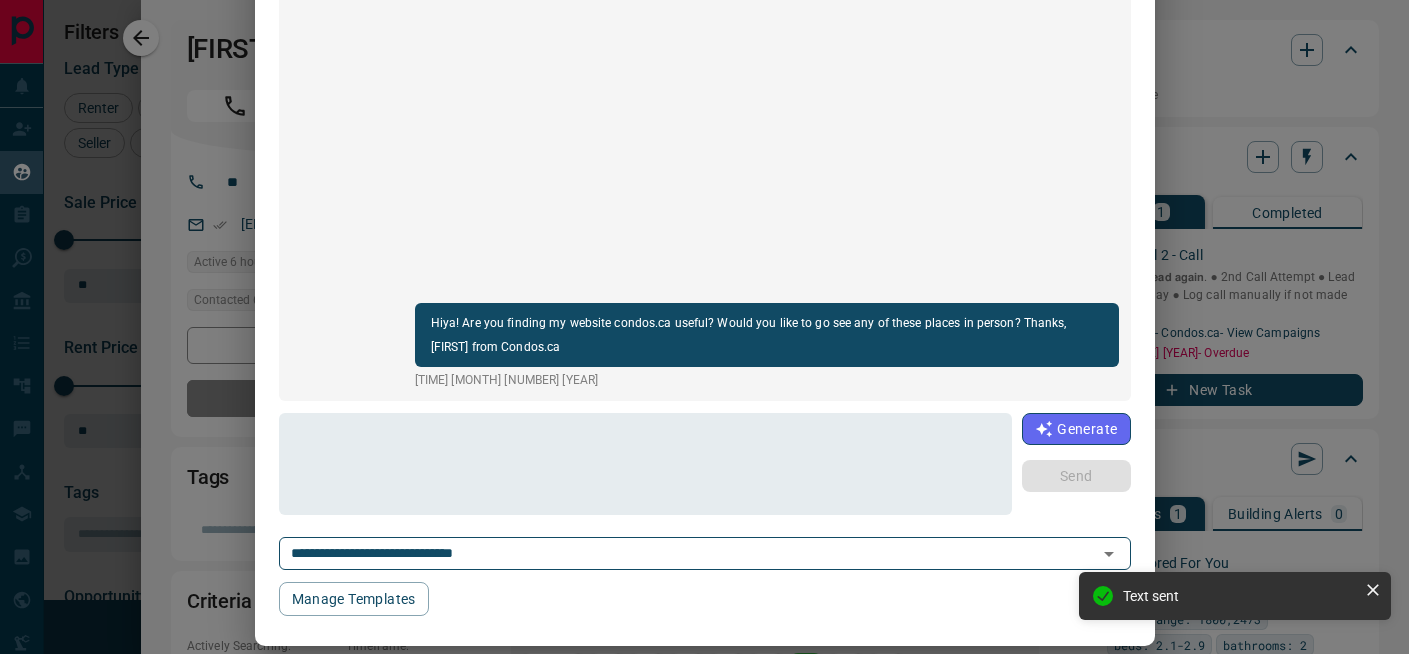 click on "**********" at bounding box center [704, 327] 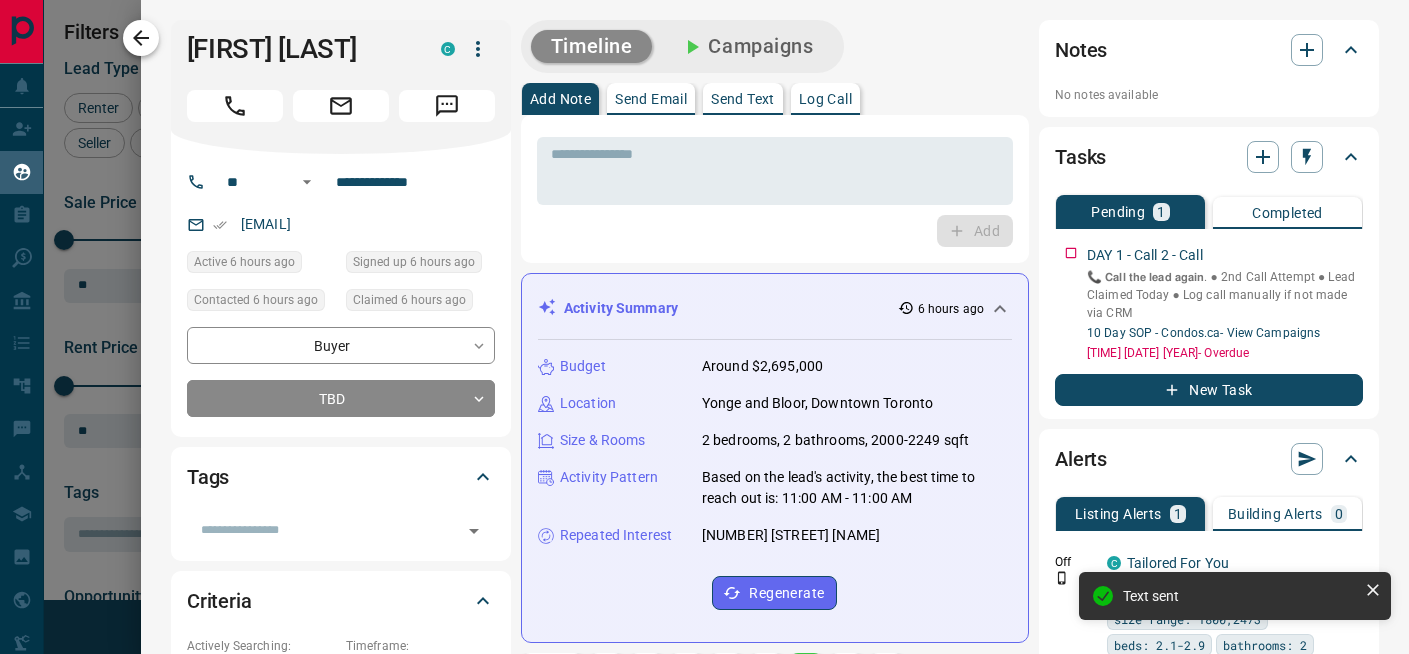 click 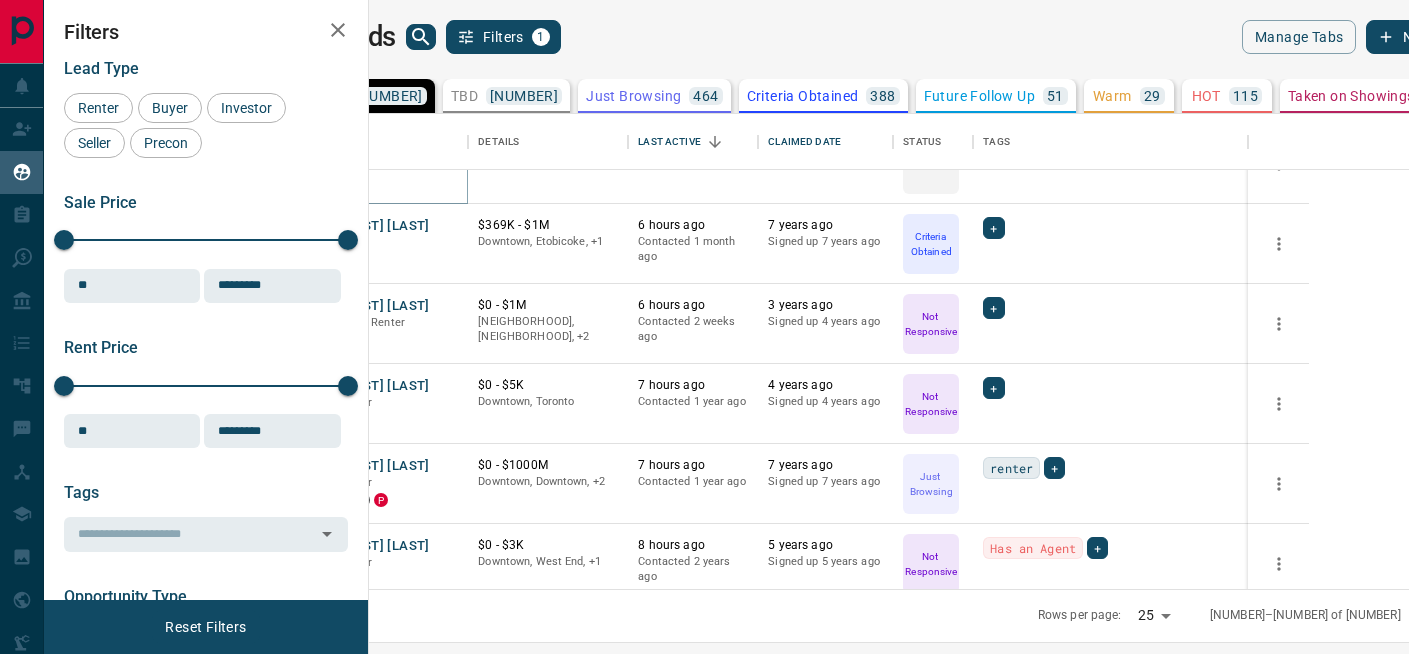scroll, scrollTop: 1581, scrollLeft: 0, axis: vertical 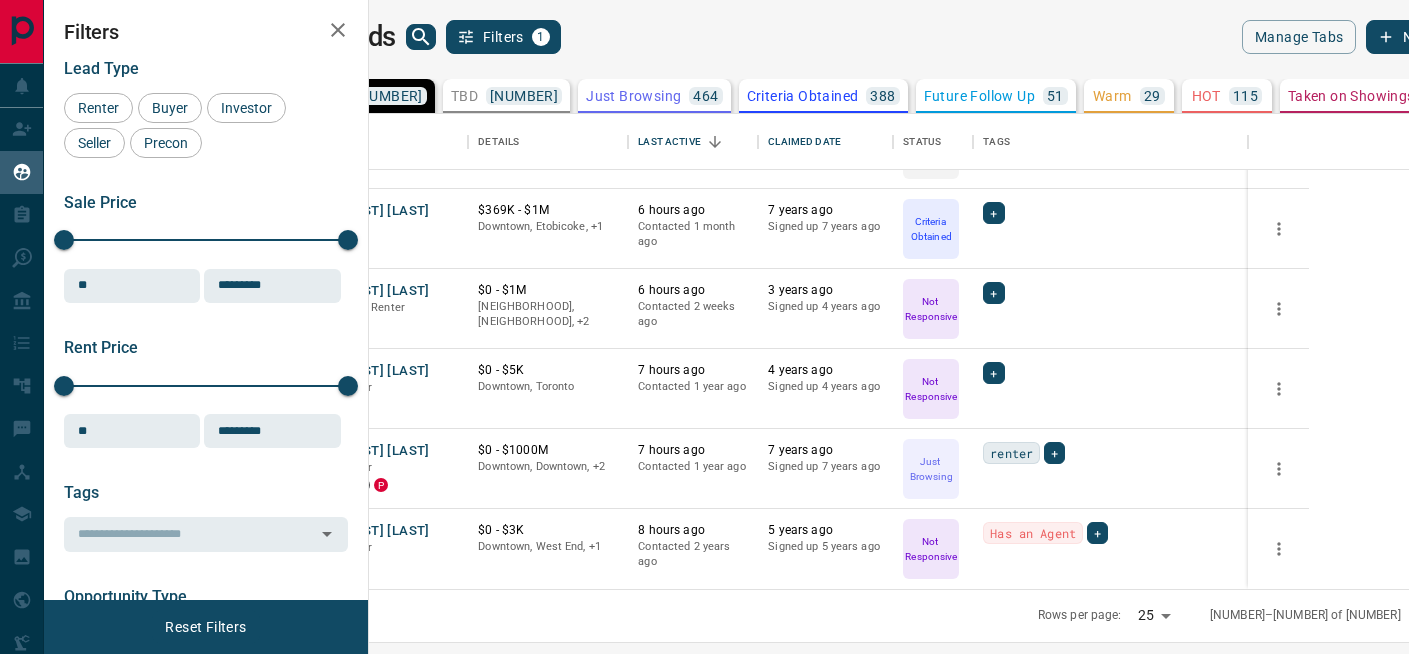 click 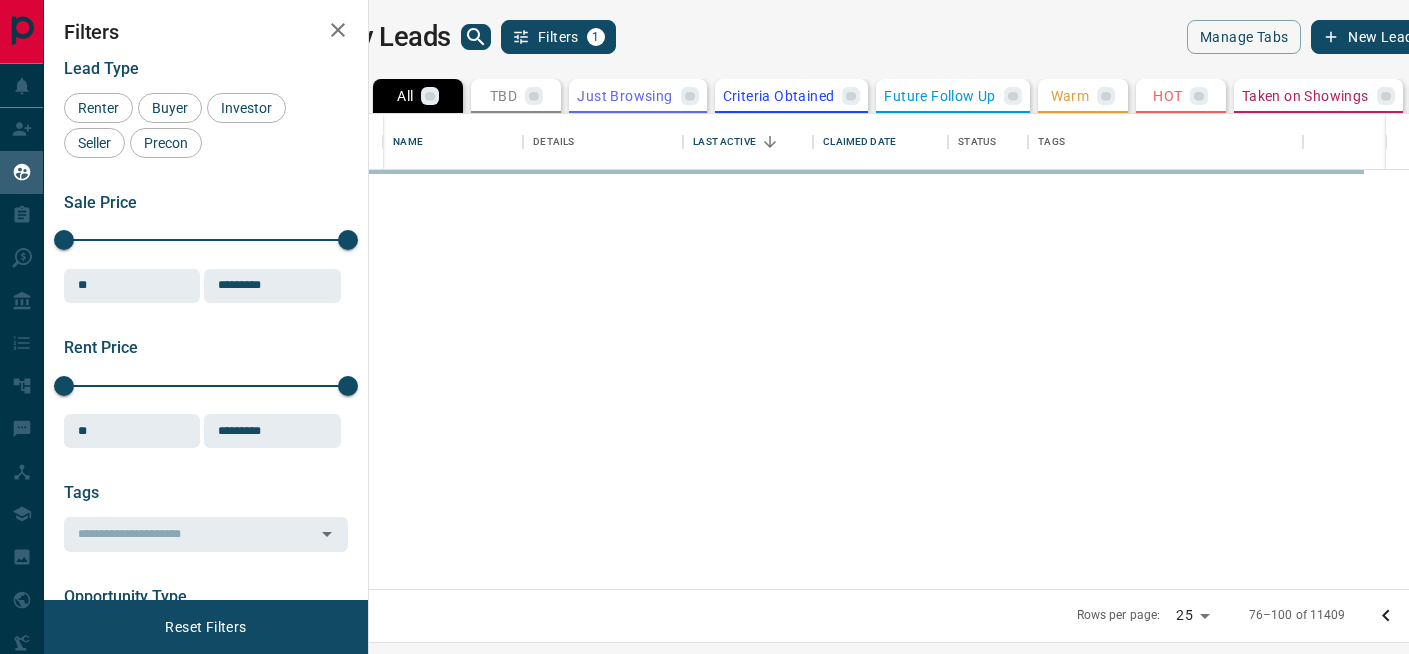 scroll, scrollTop: 0, scrollLeft: 0, axis: both 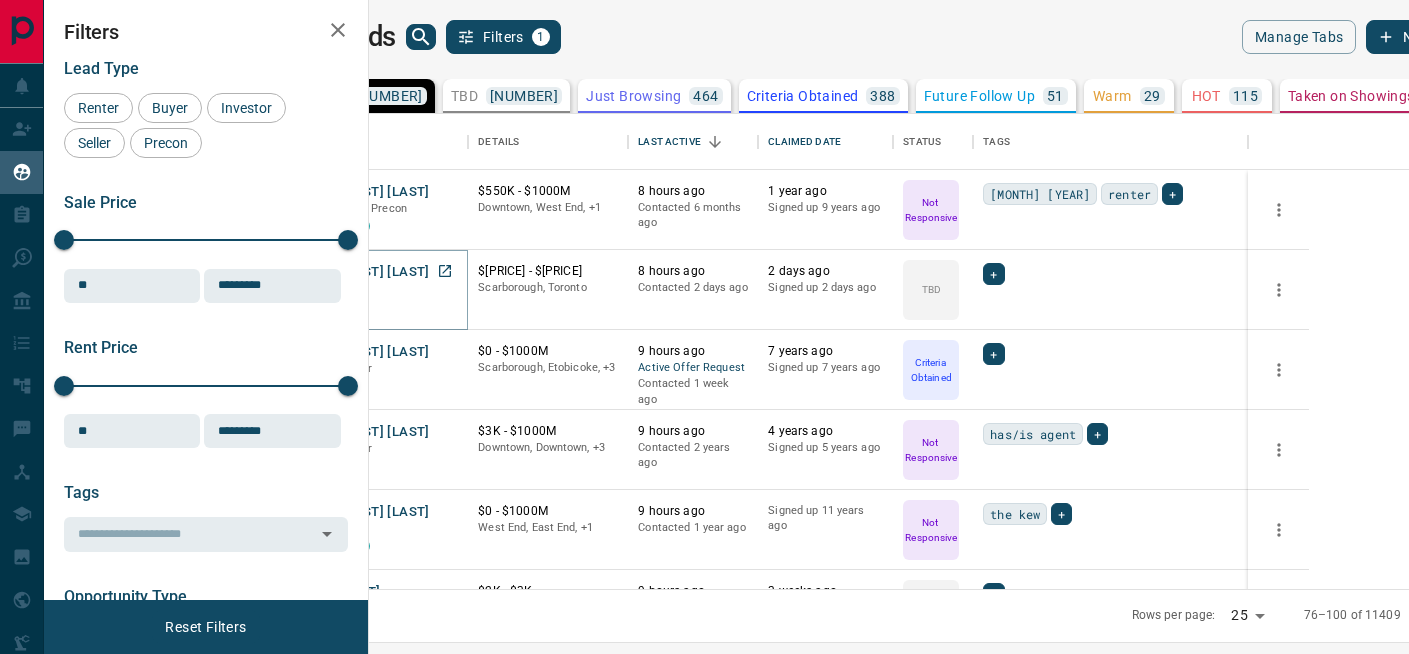 click on "[FIRST] [LAST]" at bounding box center (383, 272) 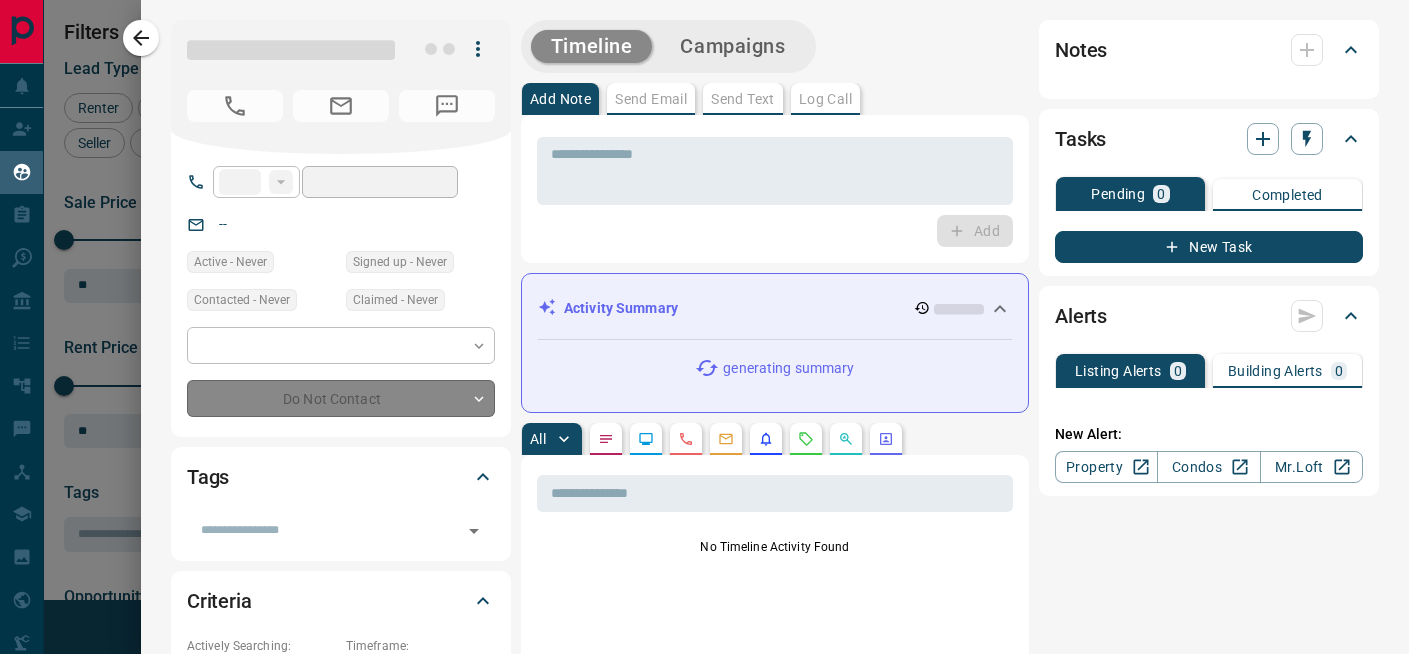 type on "**" 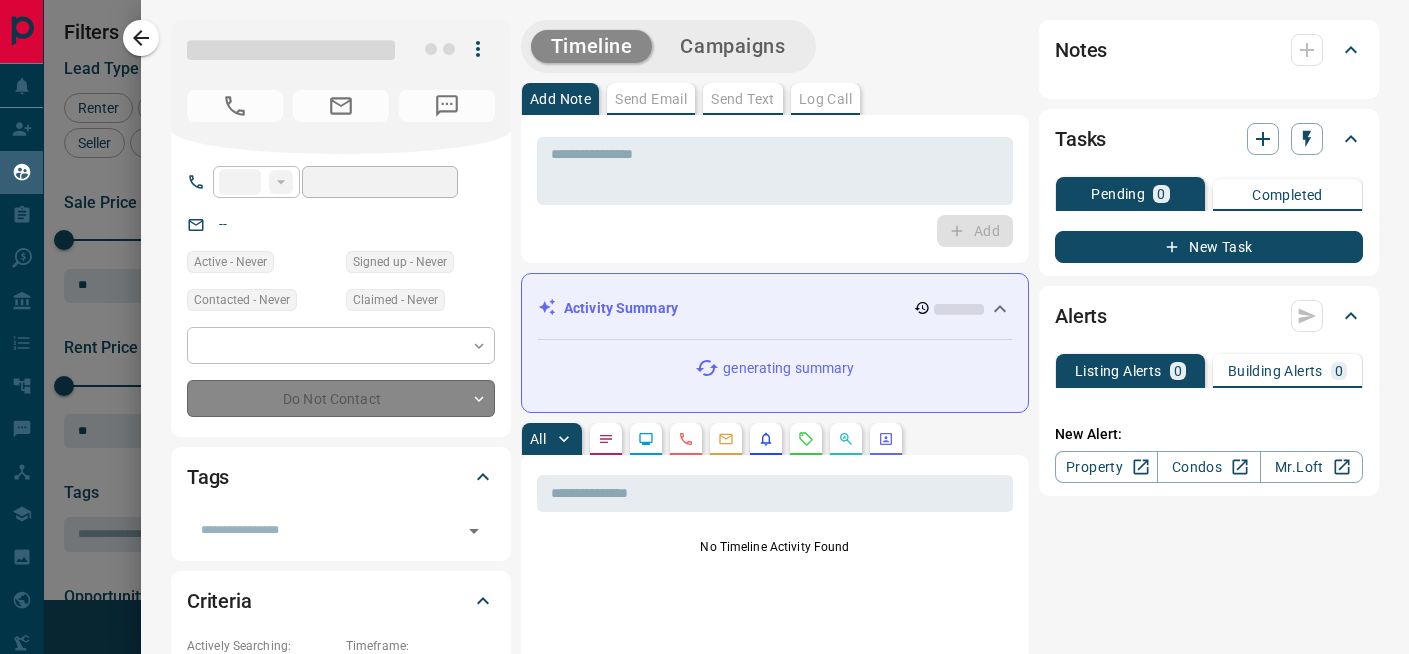 type on "**********" 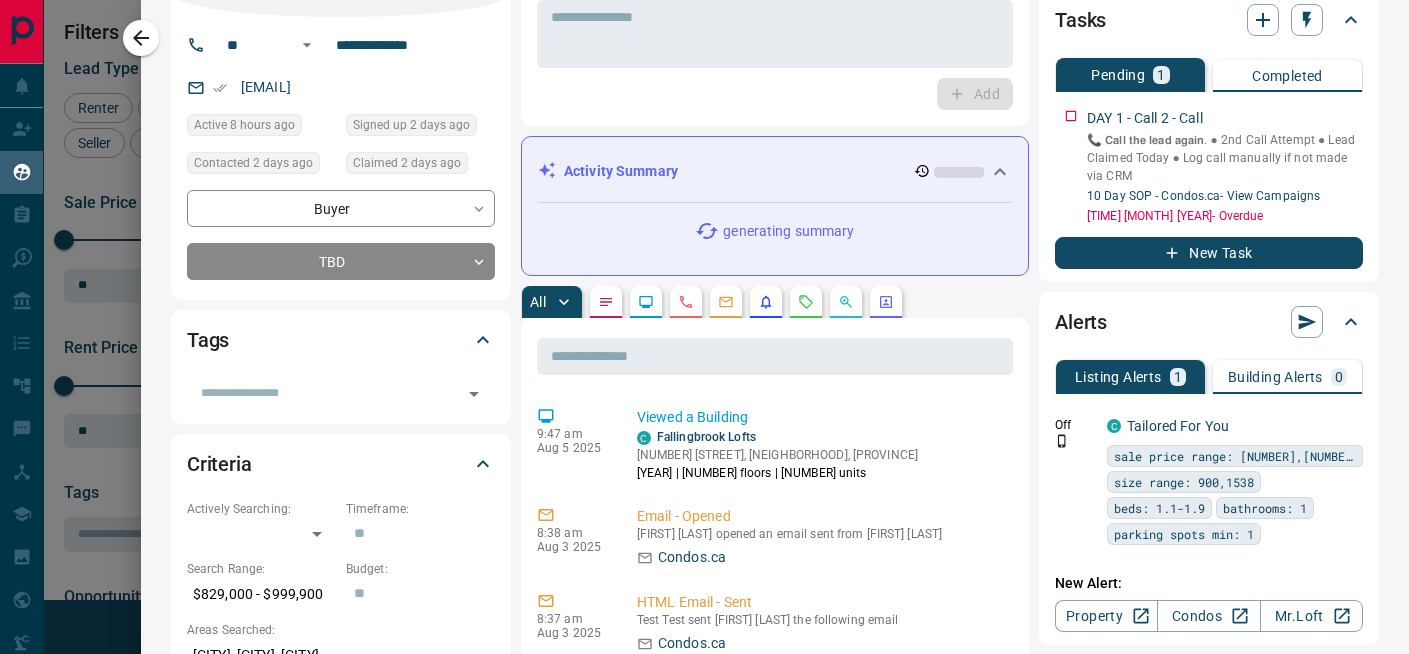 scroll, scrollTop: 0, scrollLeft: 0, axis: both 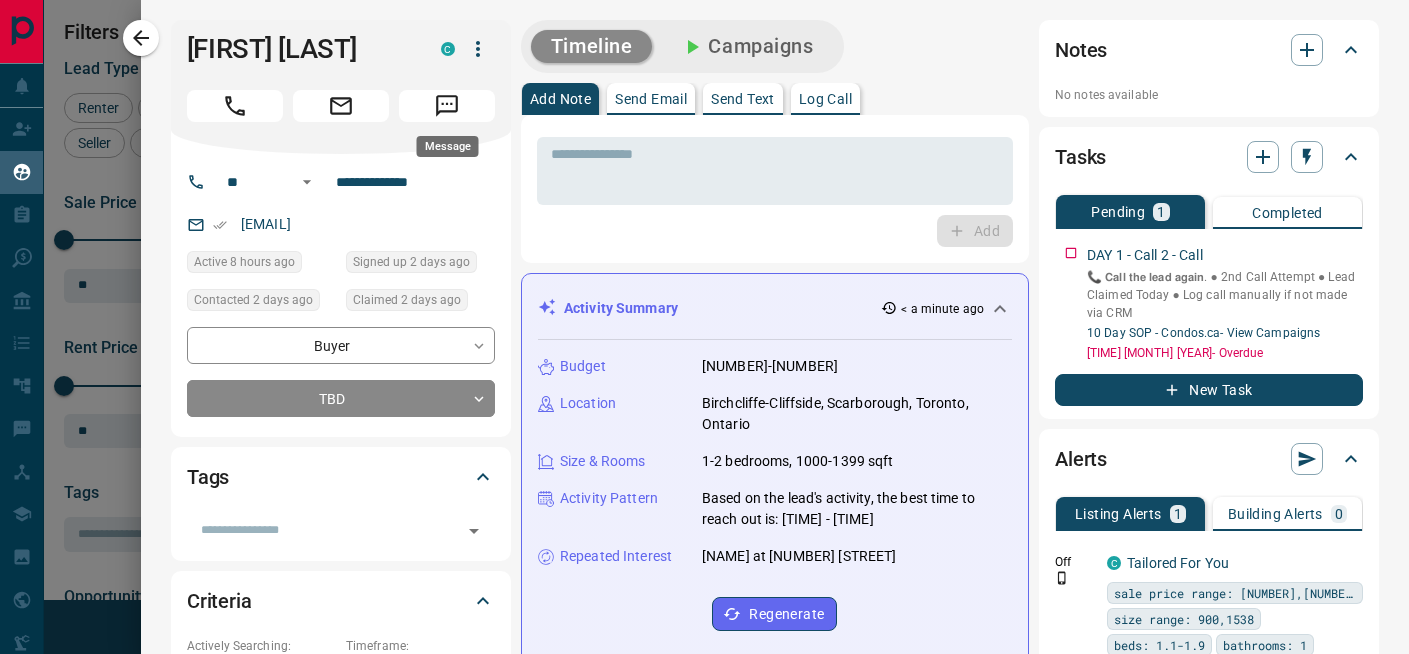 click 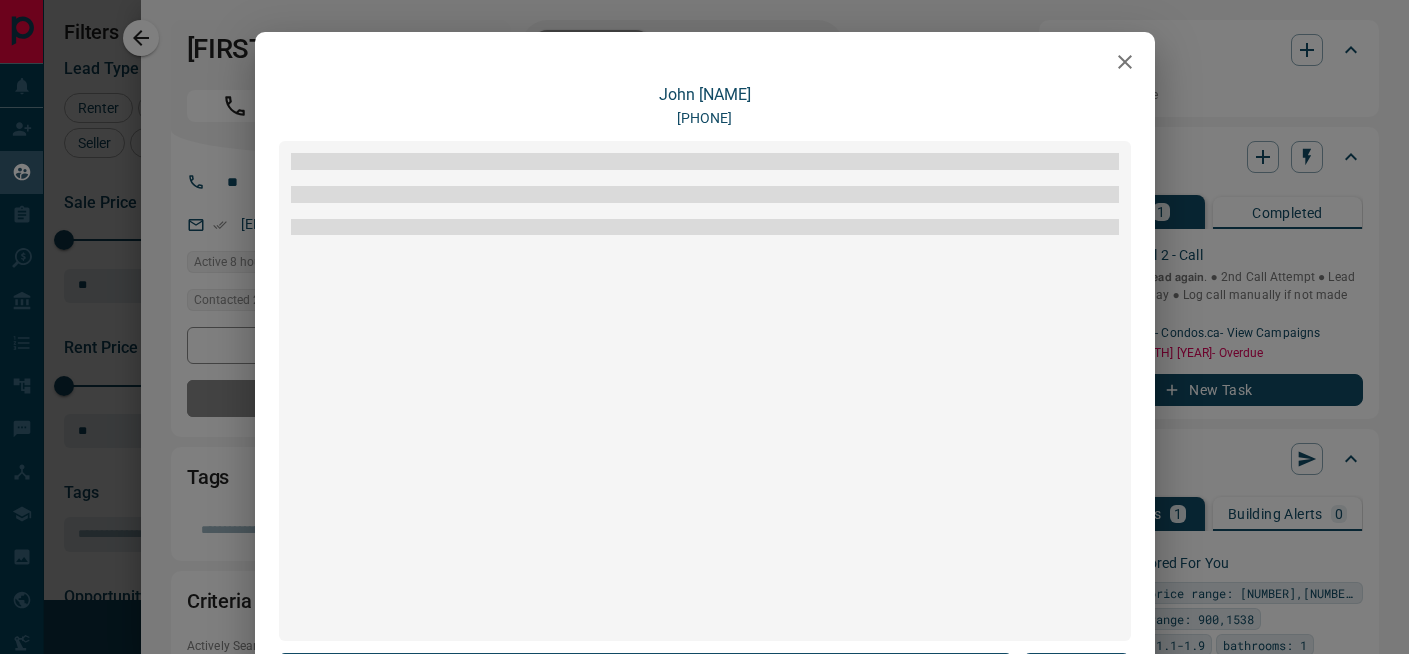 scroll, scrollTop: 240, scrollLeft: 0, axis: vertical 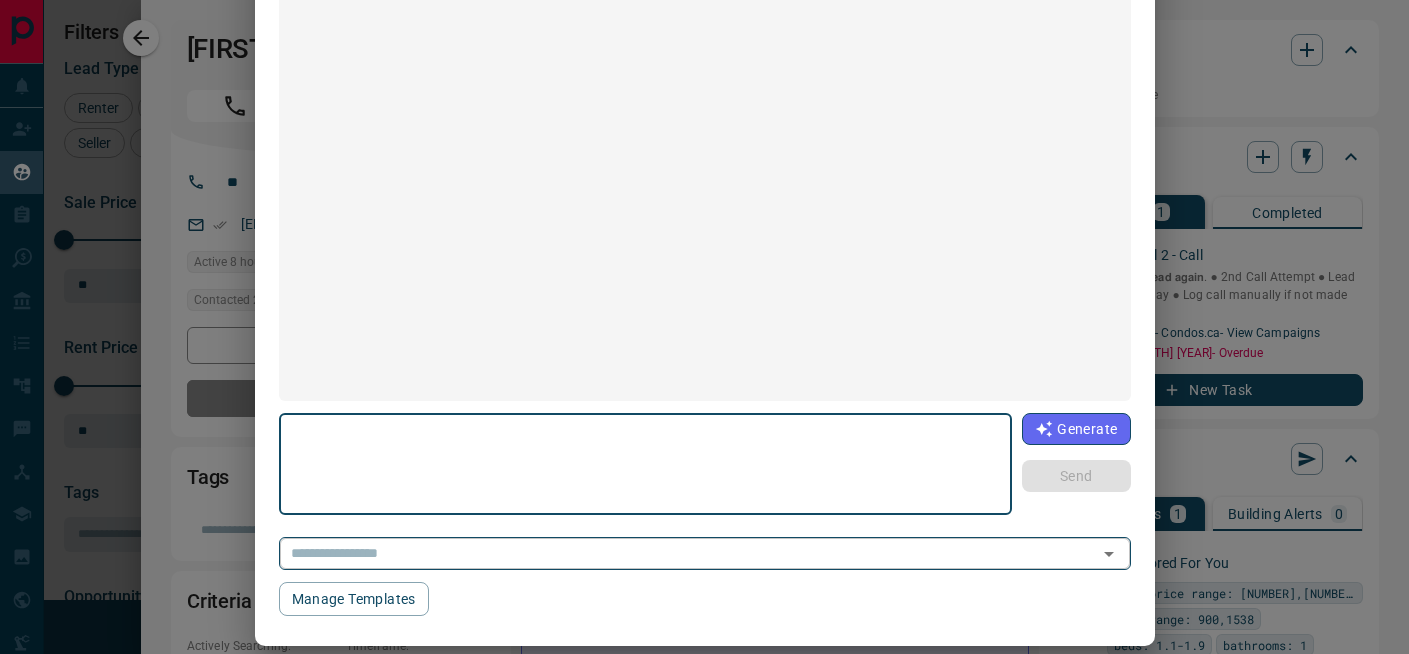 click 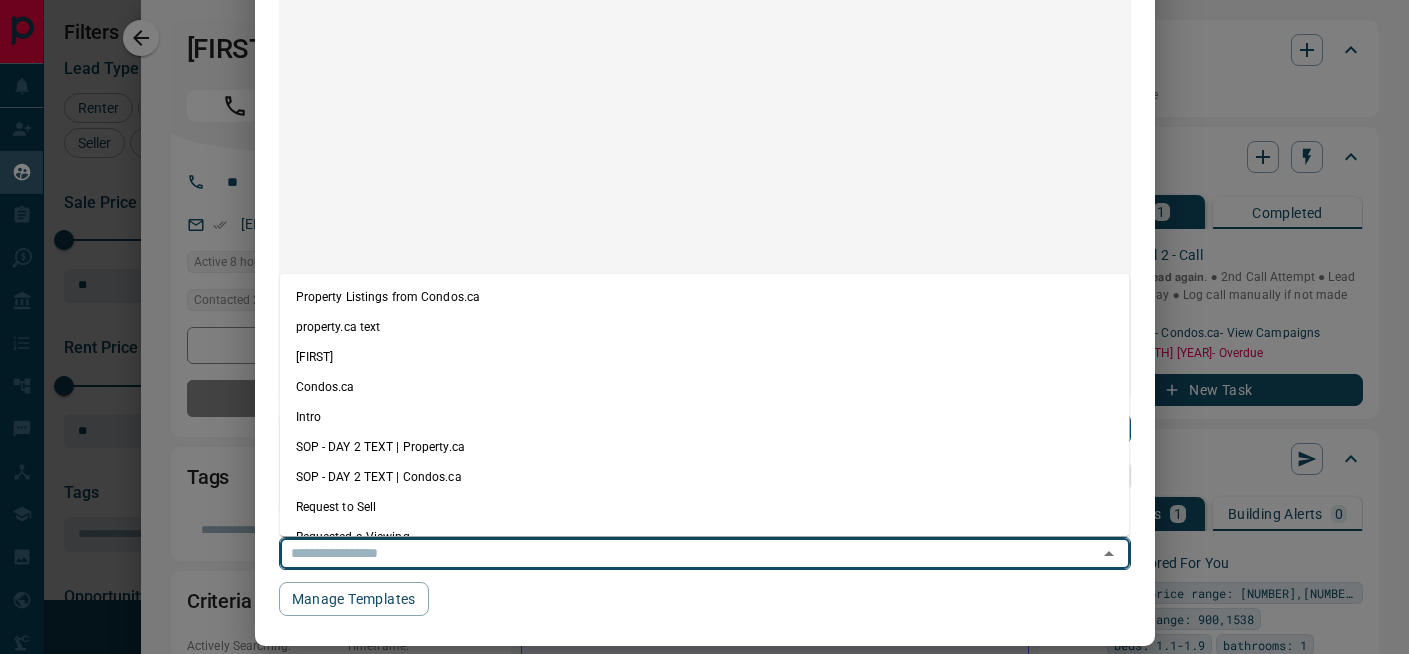 click on "Property Listings from Condos.ca" at bounding box center (705, 297) 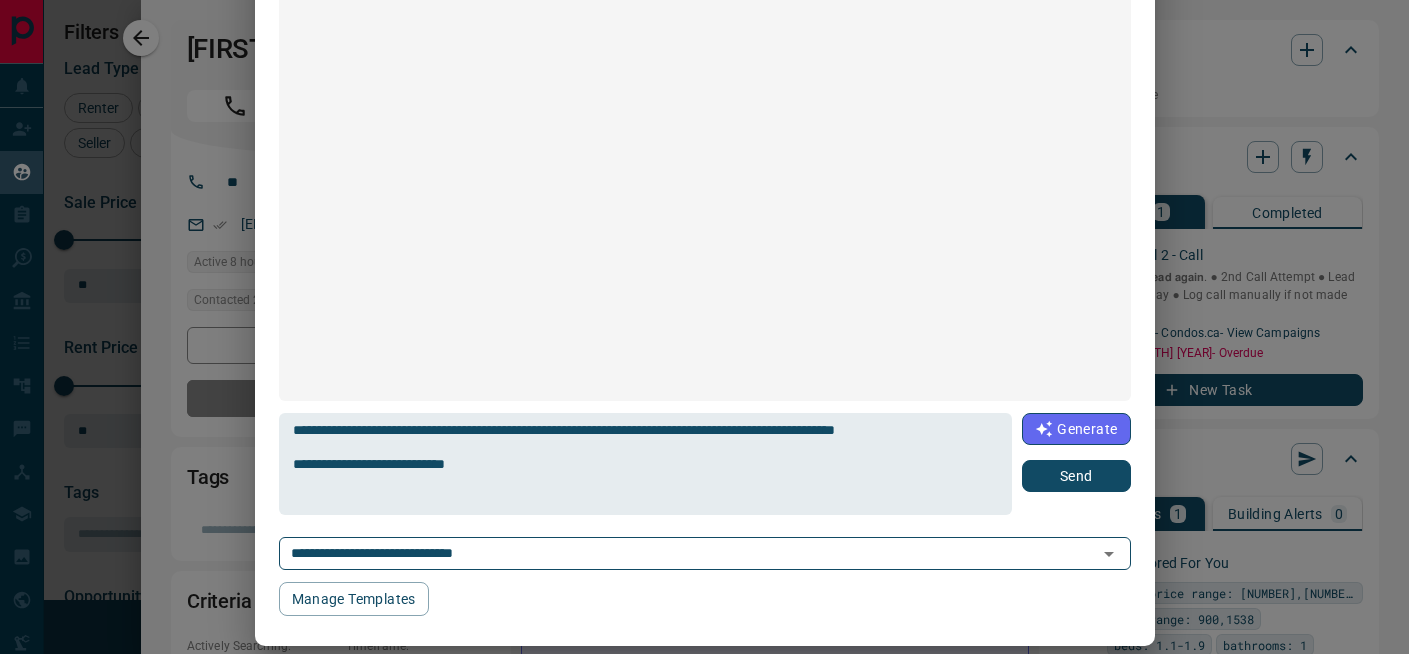 click on "Send" at bounding box center (1076, 476) 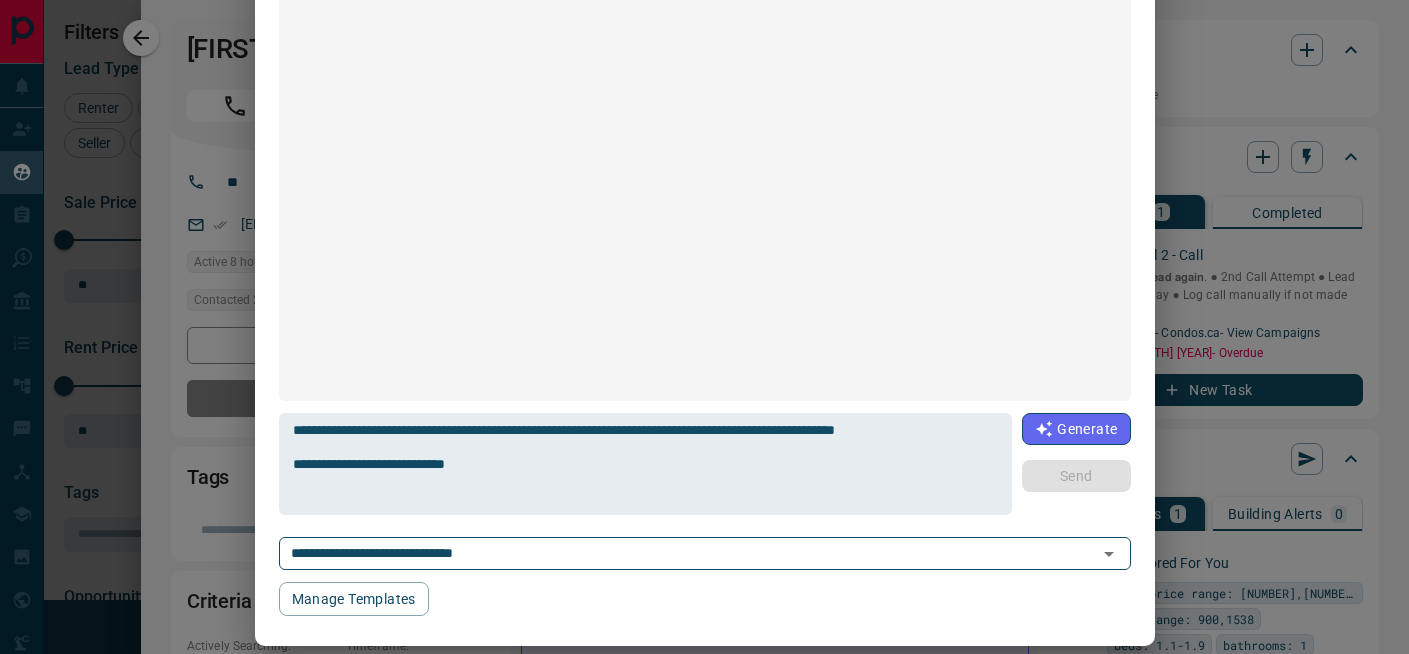 type 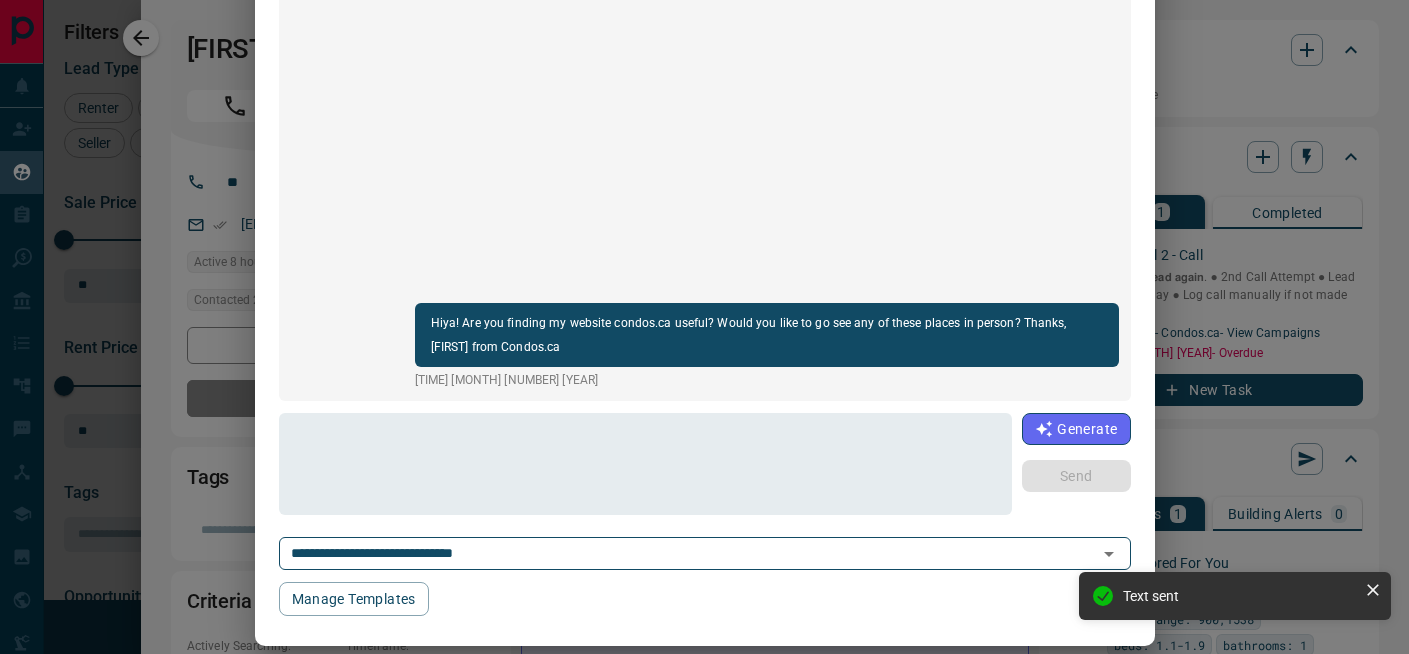 click on "**********" at bounding box center (704, 327) 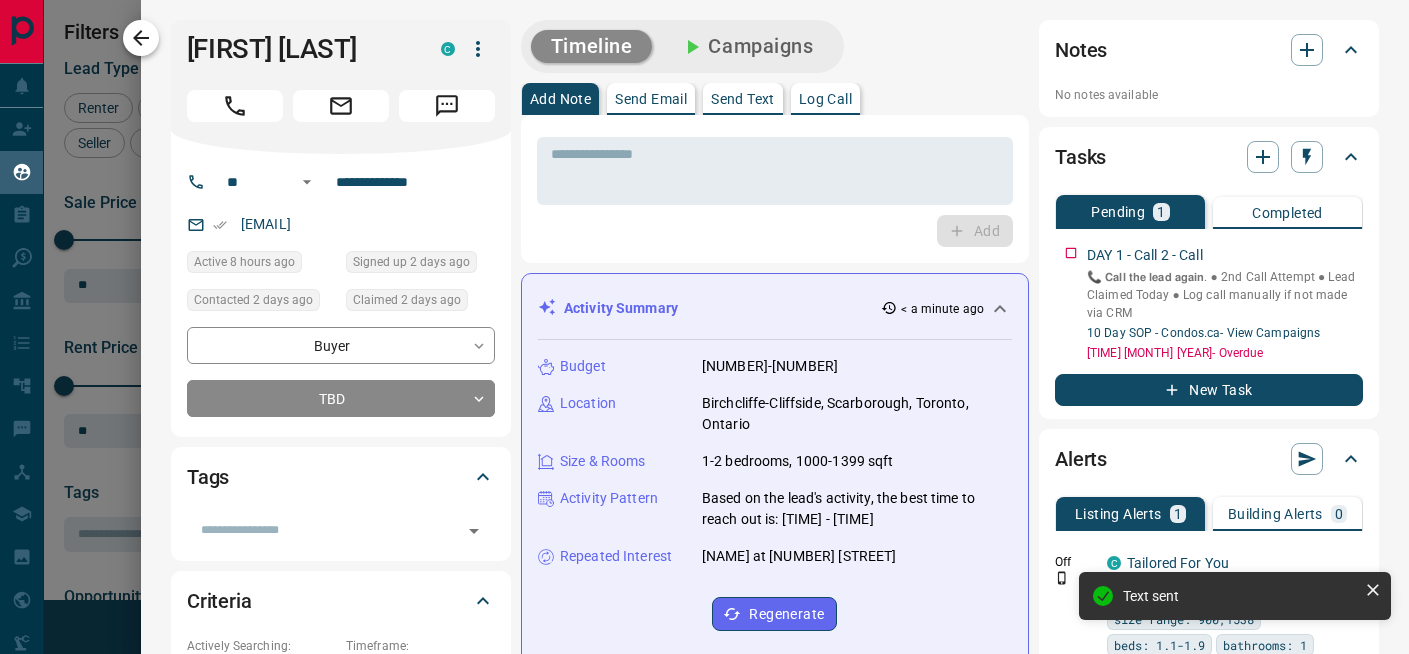 click at bounding box center [141, 38] 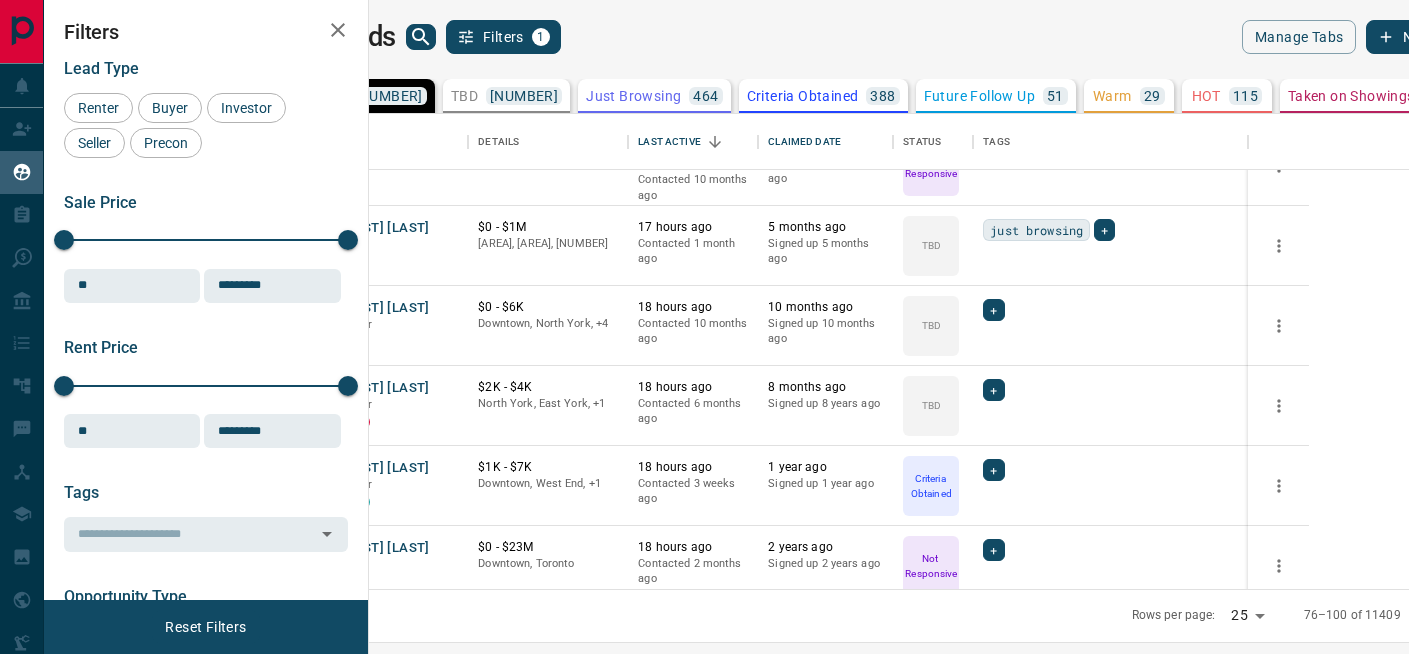 scroll, scrollTop: 1581, scrollLeft: 0, axis: vertical 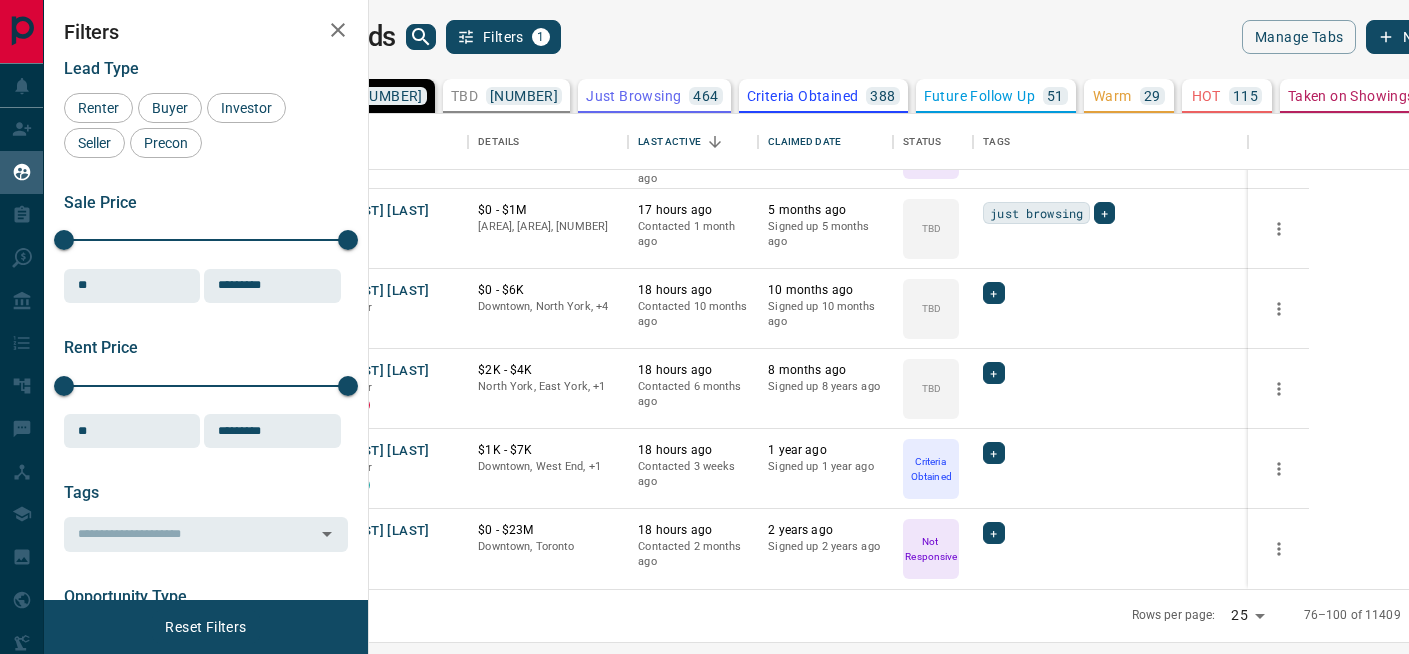 click 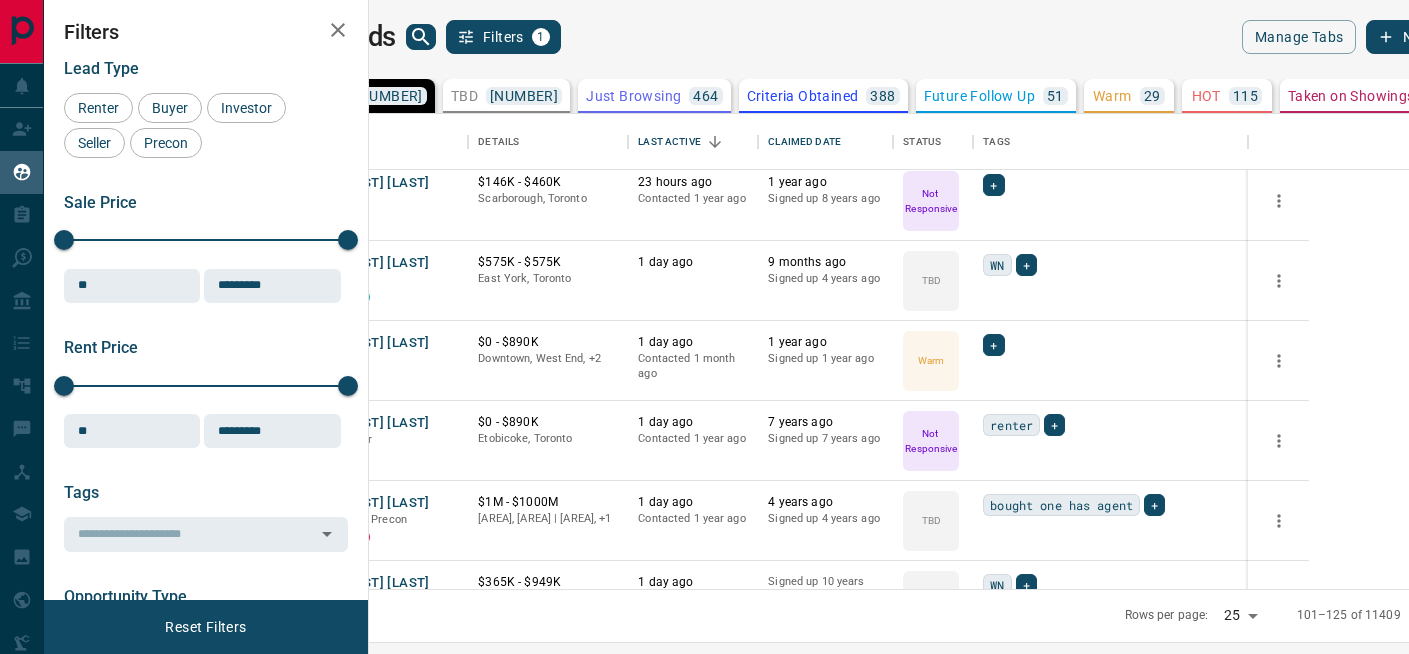 scroll, scrollTop: 1581, scrollLeft: 0, axis: vertical 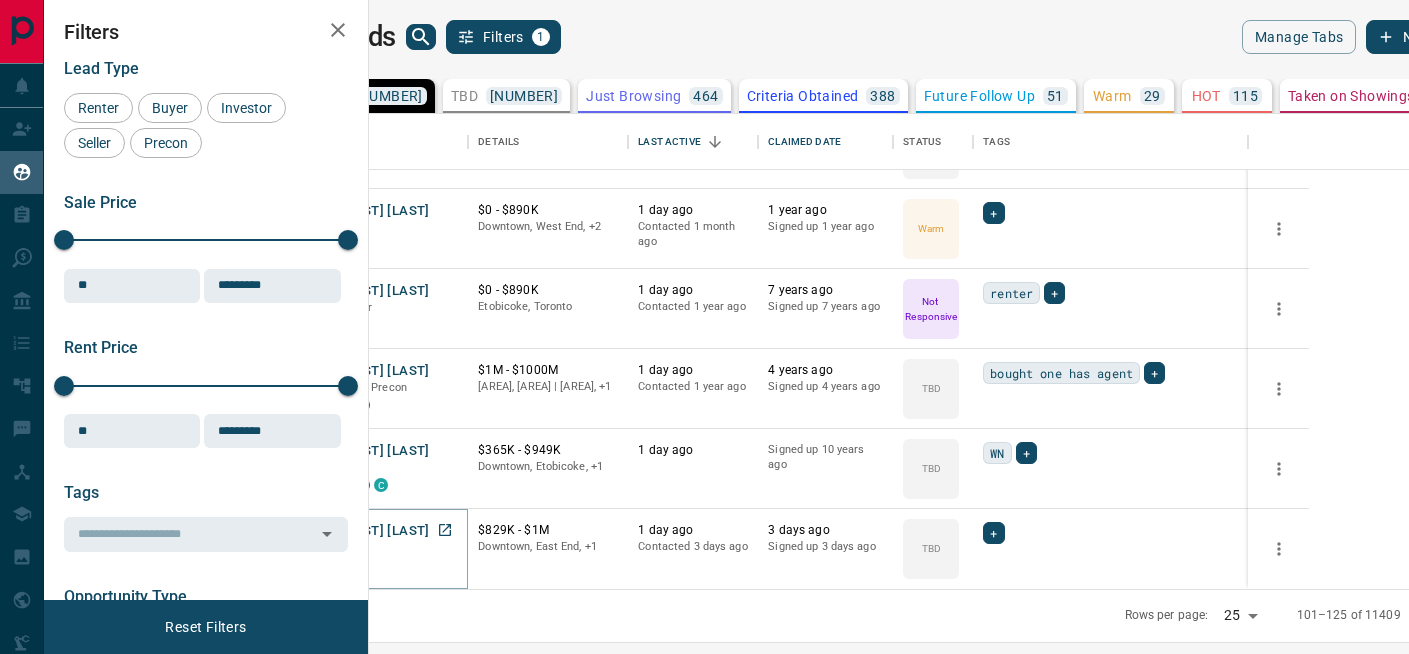 click on "[FIRST] [LAST]" at bounding box center (383, 531) 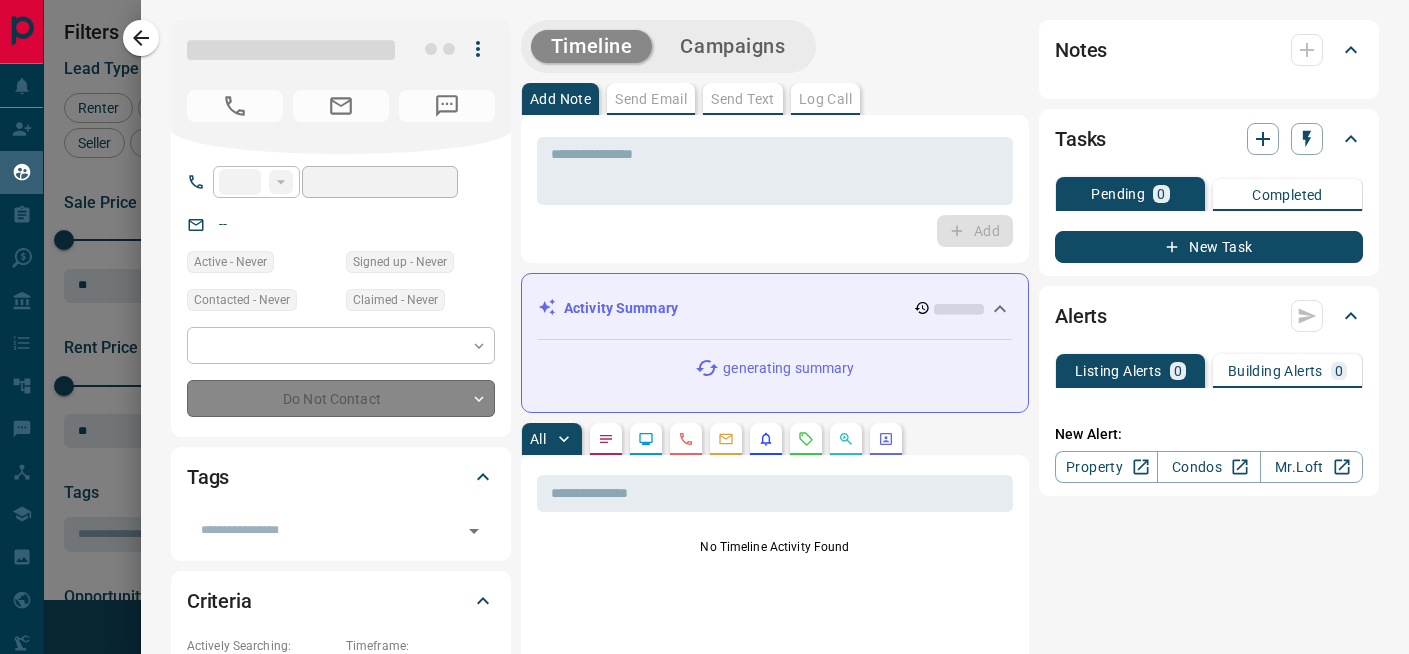 type on "**" 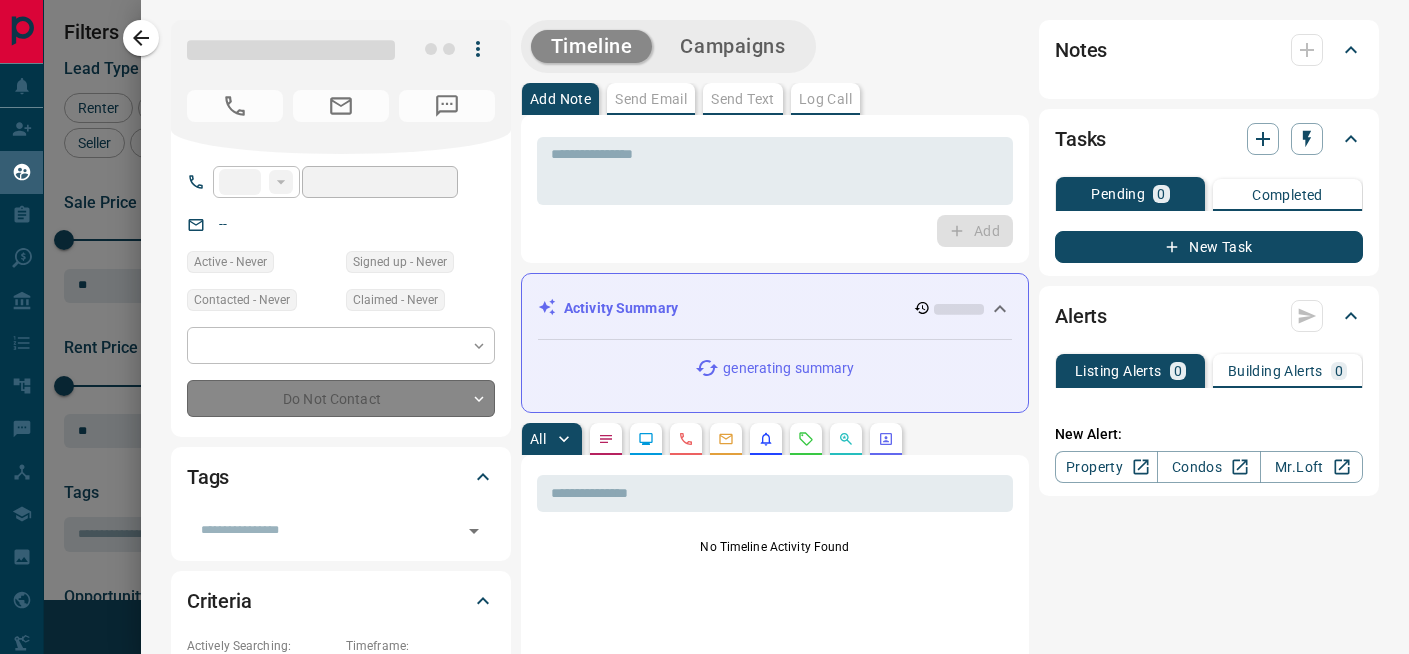 type on "**********" 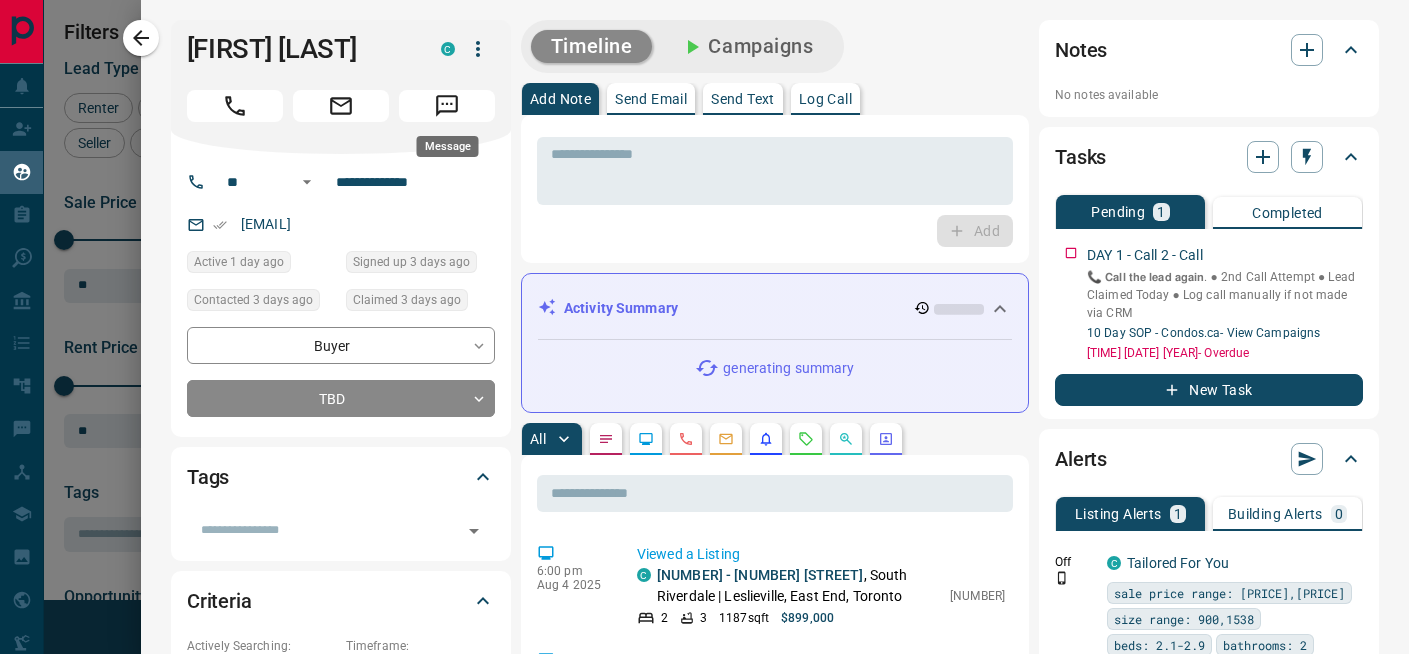 click 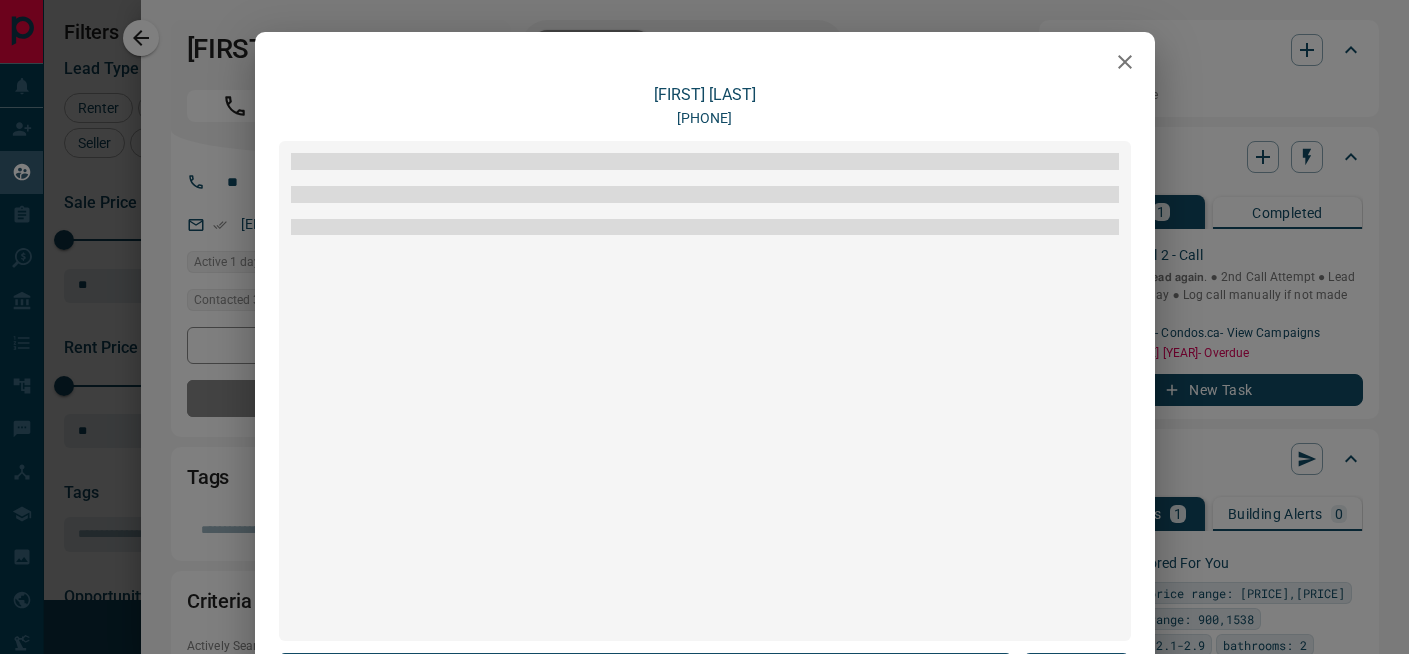 scroll, scrollTop: 240, scrollLeft: 0, axis: vertical 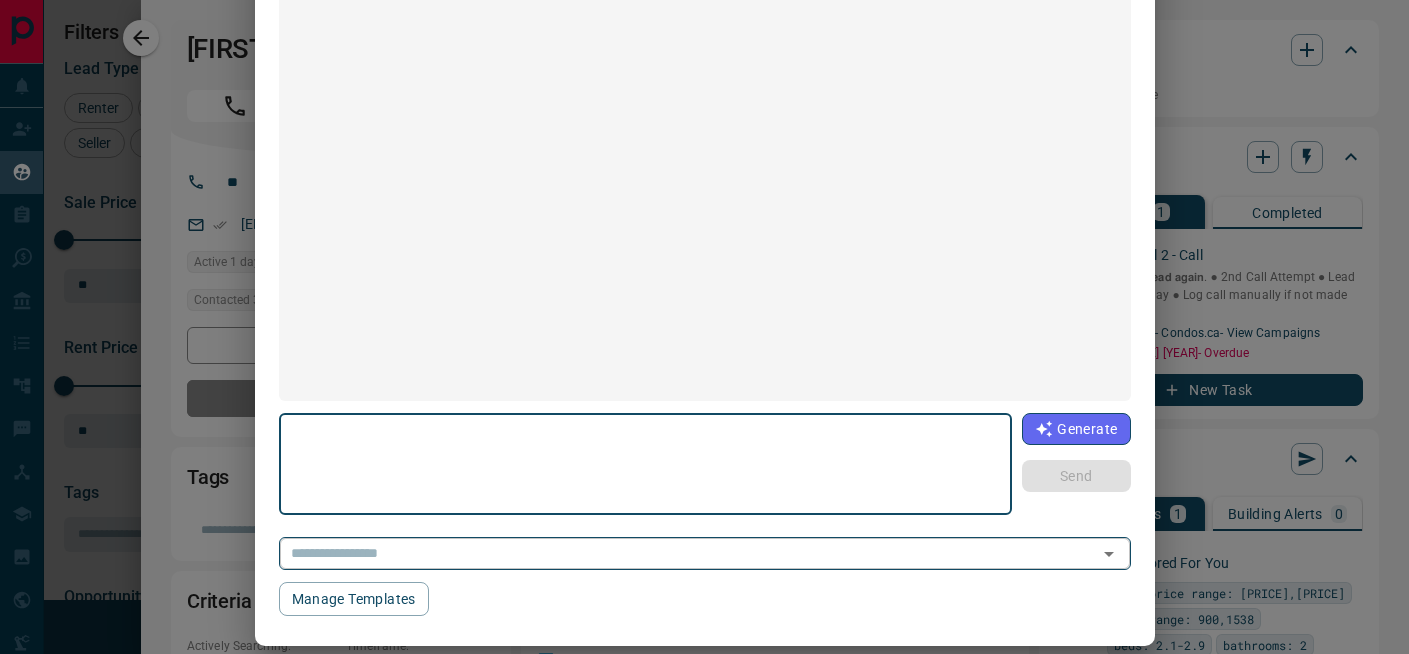 click 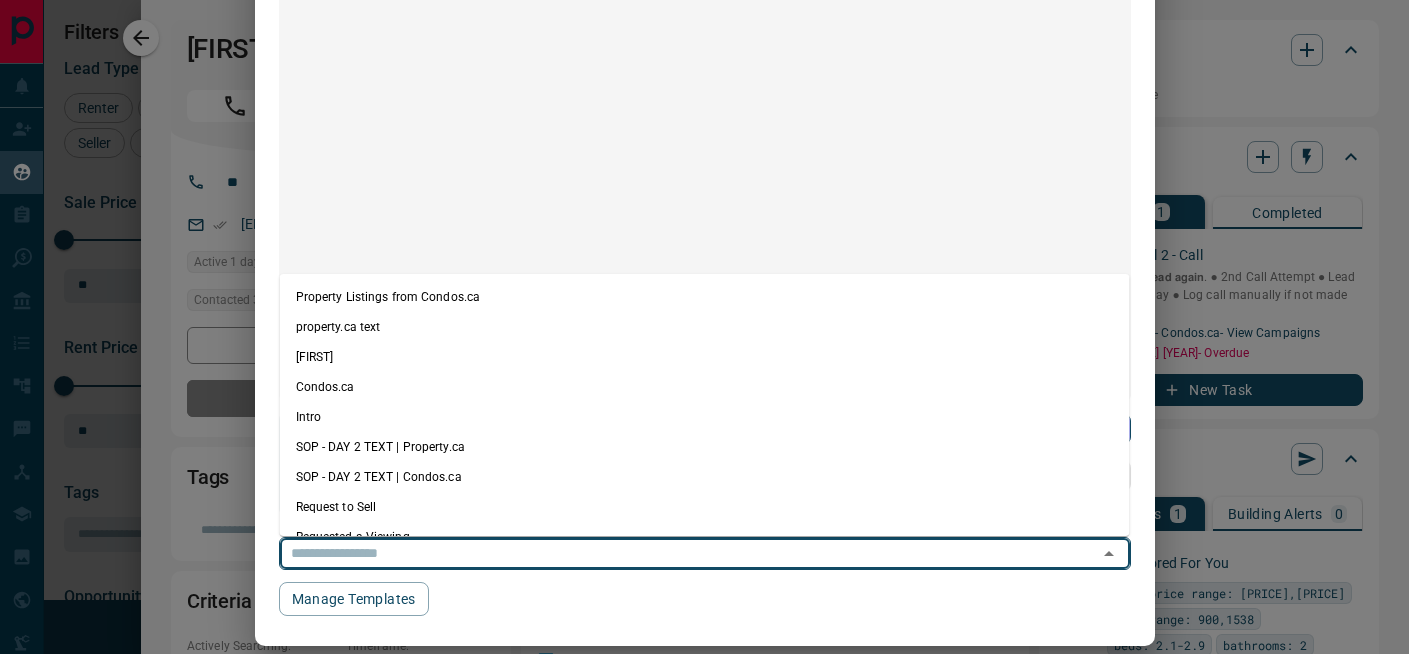 click on "Property Listings from Condos.ca" at bounding box center [705, 297] 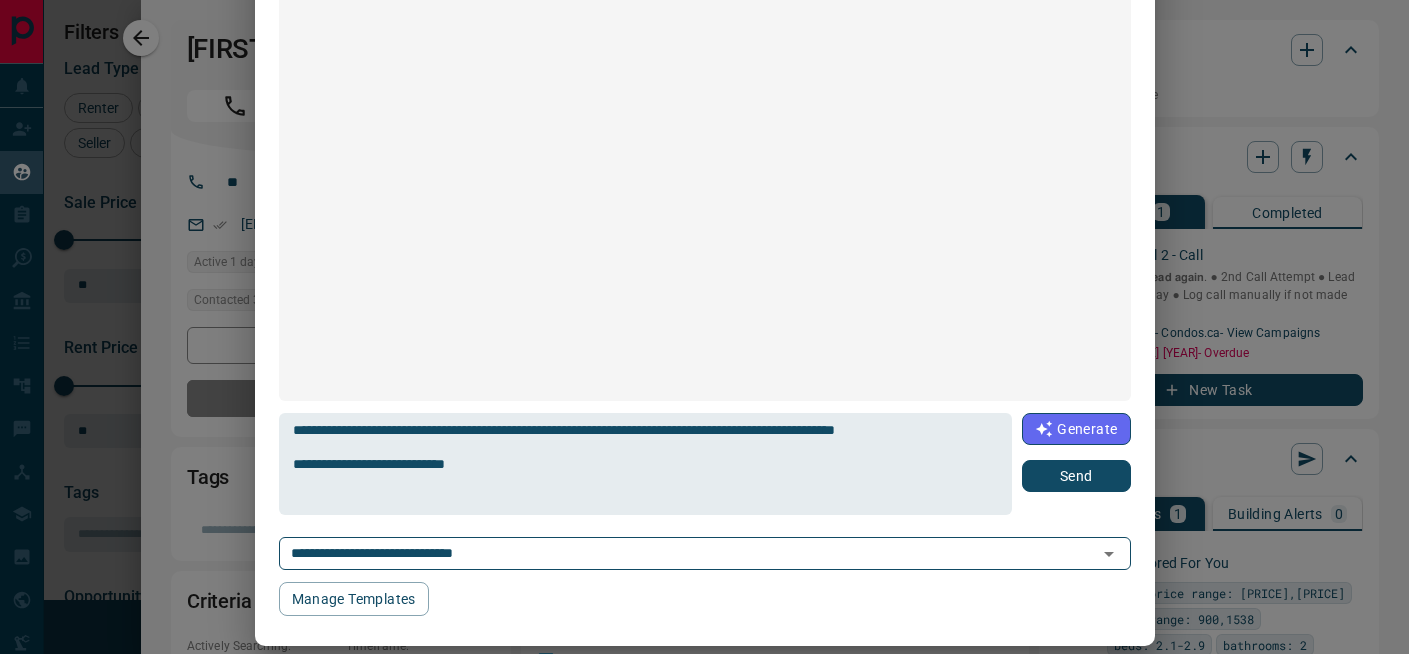 click on "Send" at bounding box center [1076, 476] 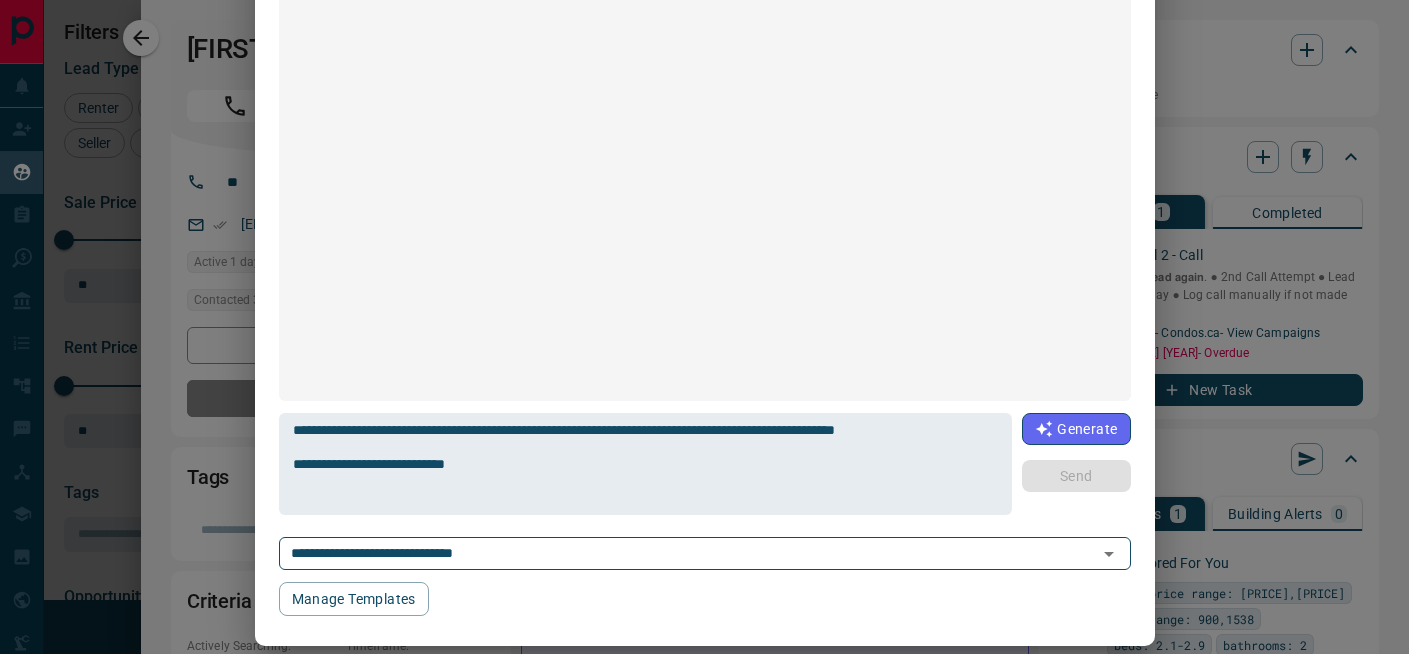 type 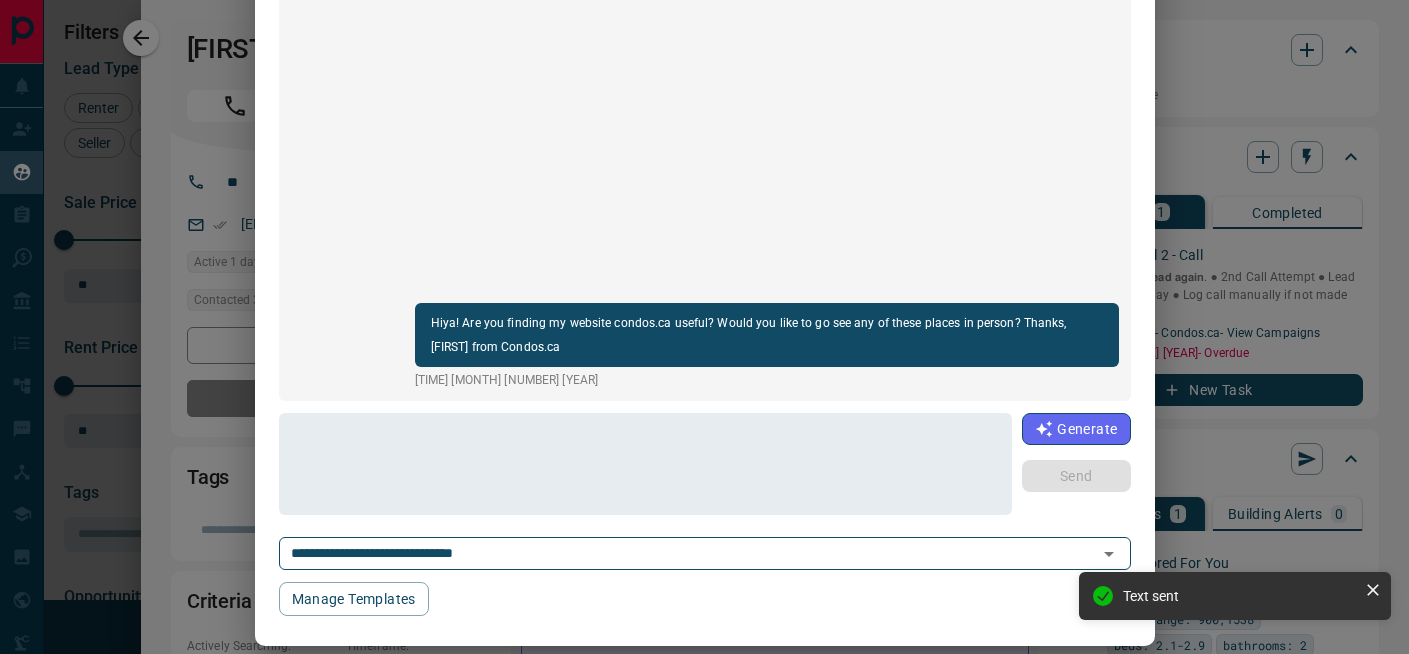 click on "**********" at bounding box center (704, 327) 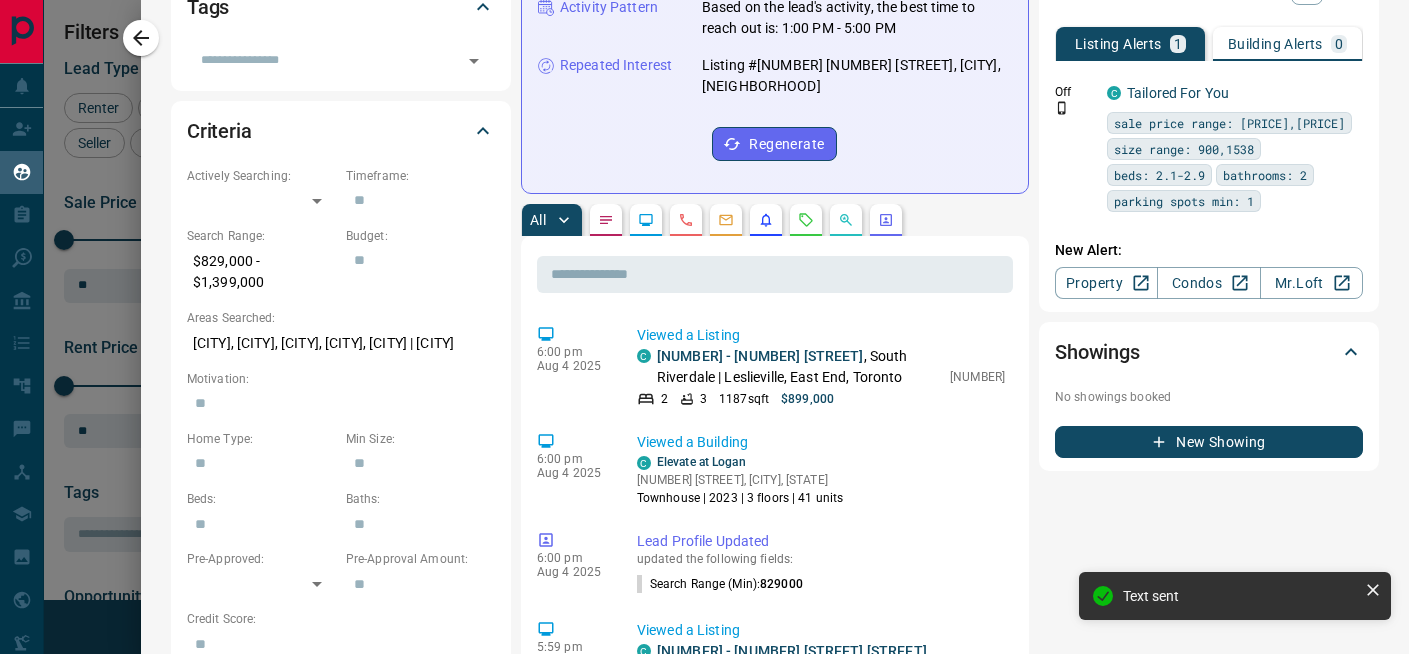 scroll, scrollTop: 550, scrollLeft: 0, axis: vertical 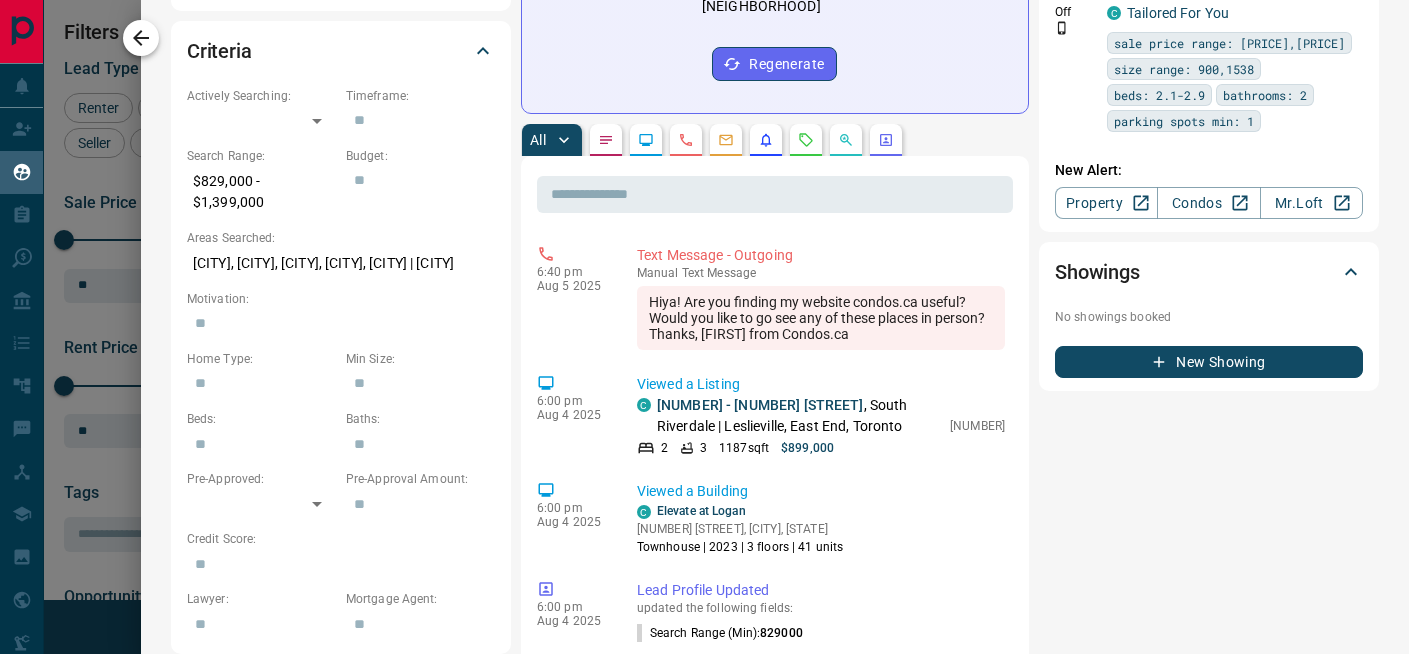 click 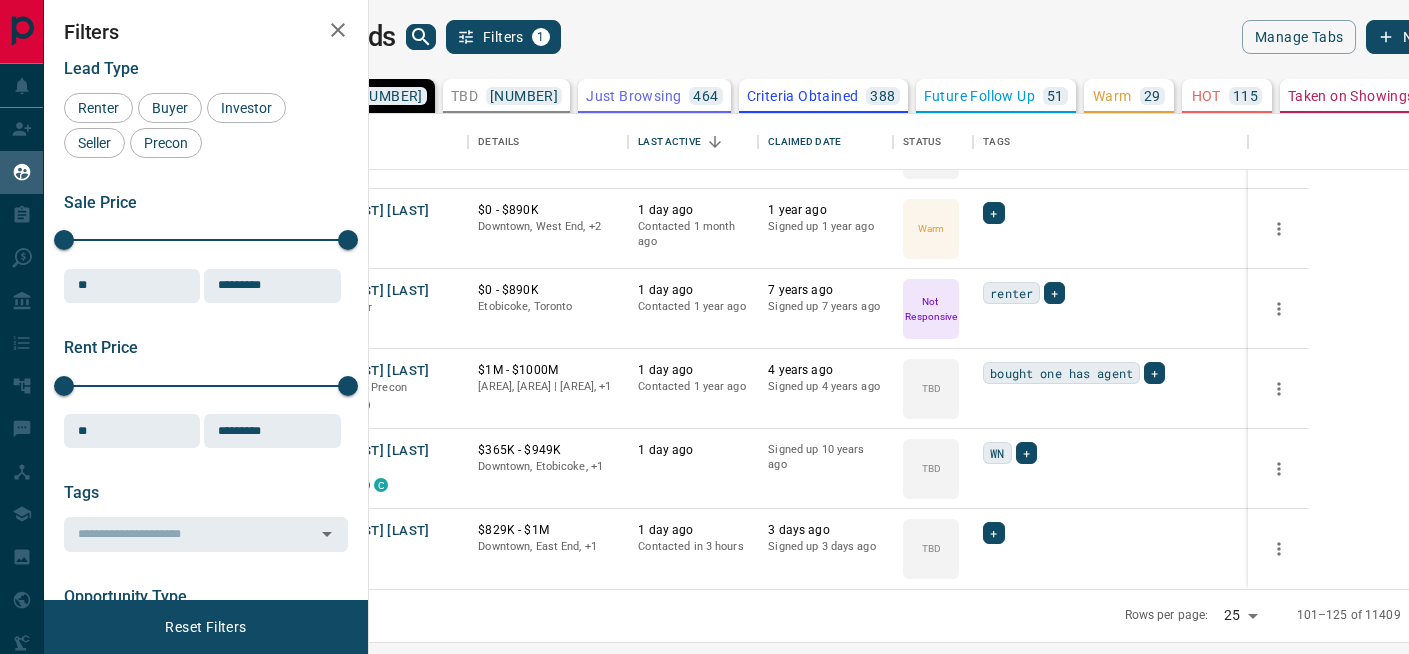 click 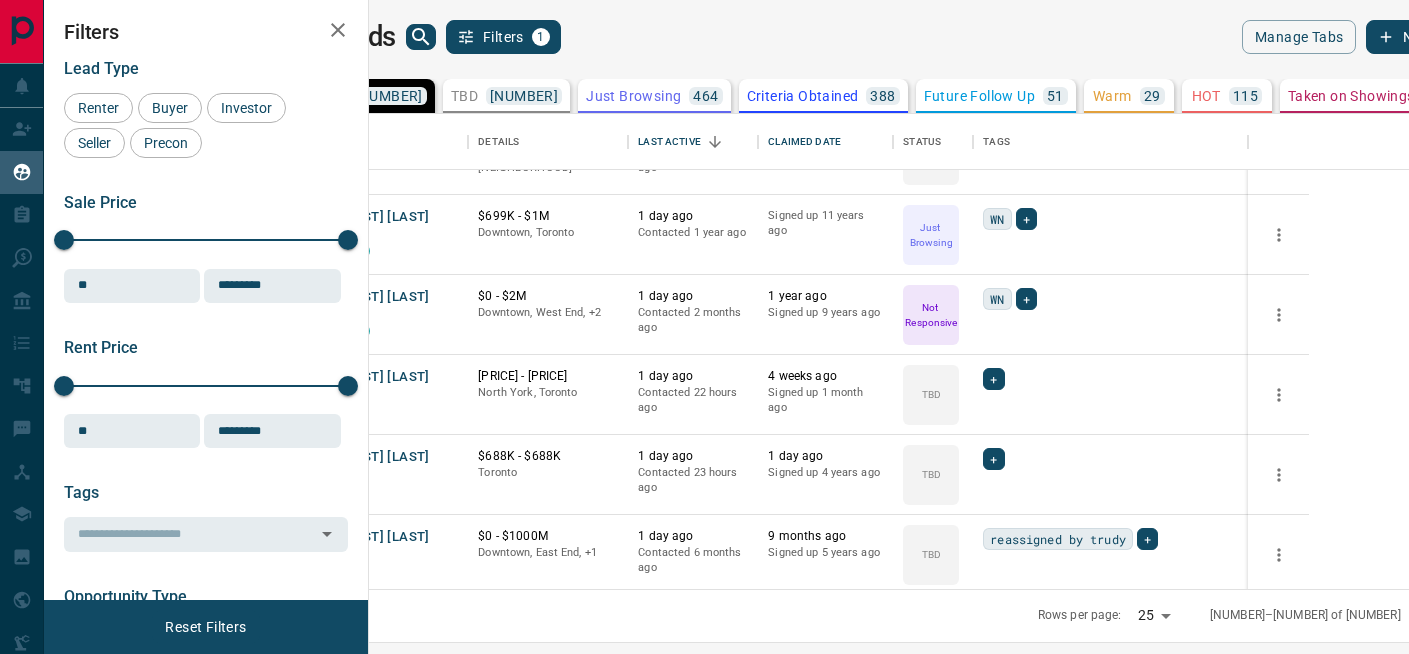 scroll, scrollTop: 539, scrollLeft: 0, axis: vertical 